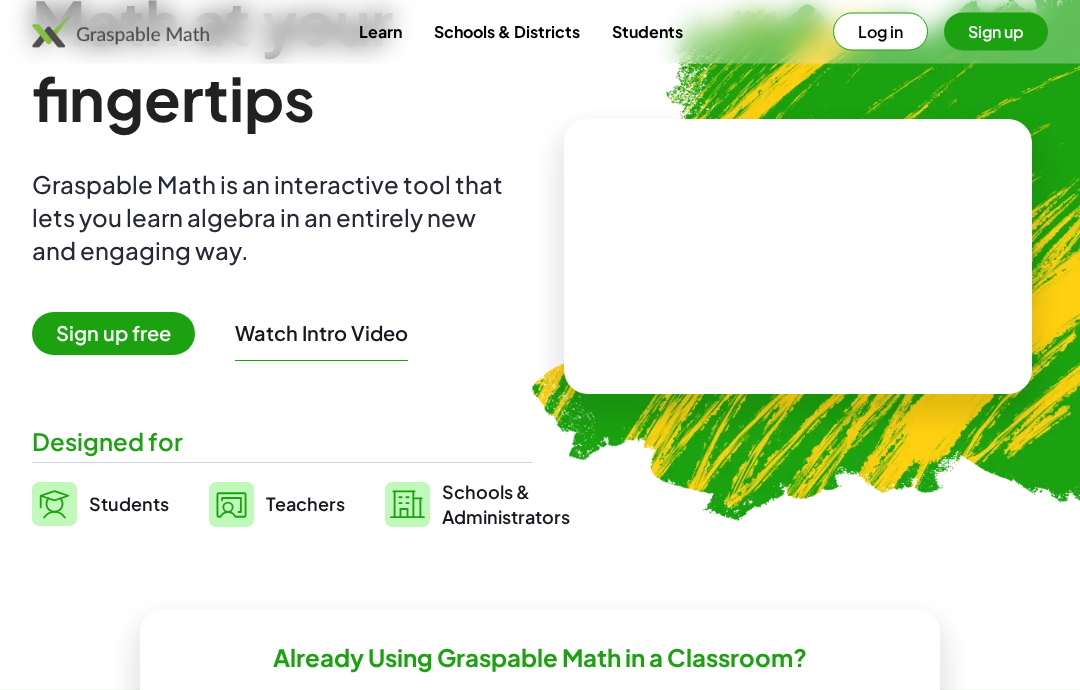 scroll, scrollTop: 128, scrollLeft: 0, axis: vertical 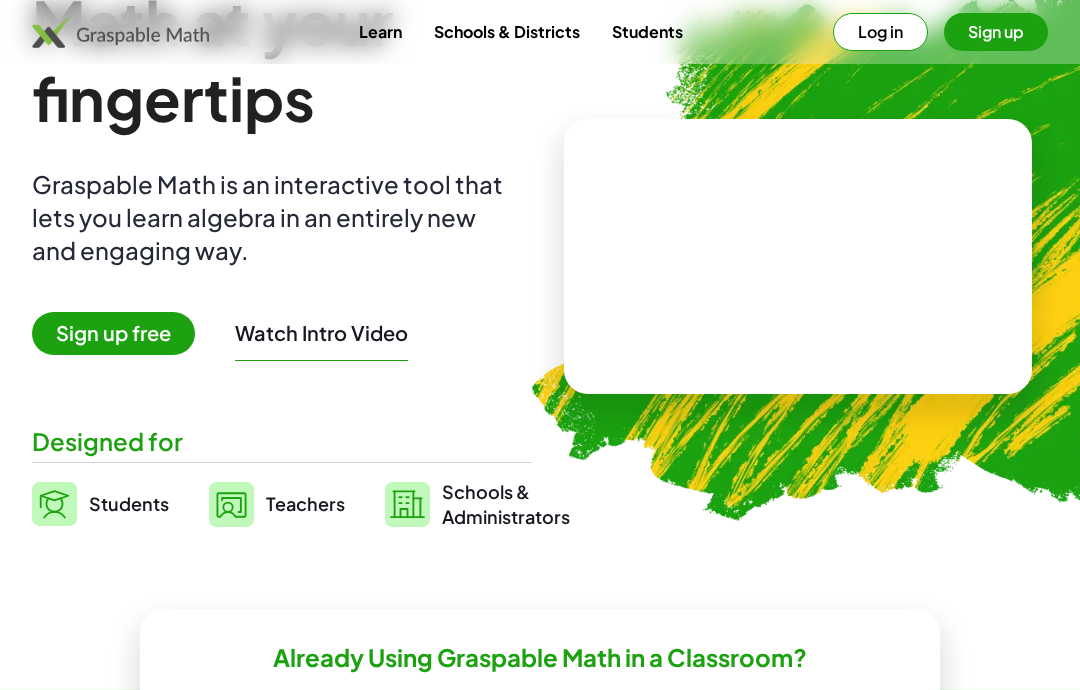 click on "Students" at bounding box center (129, 504) 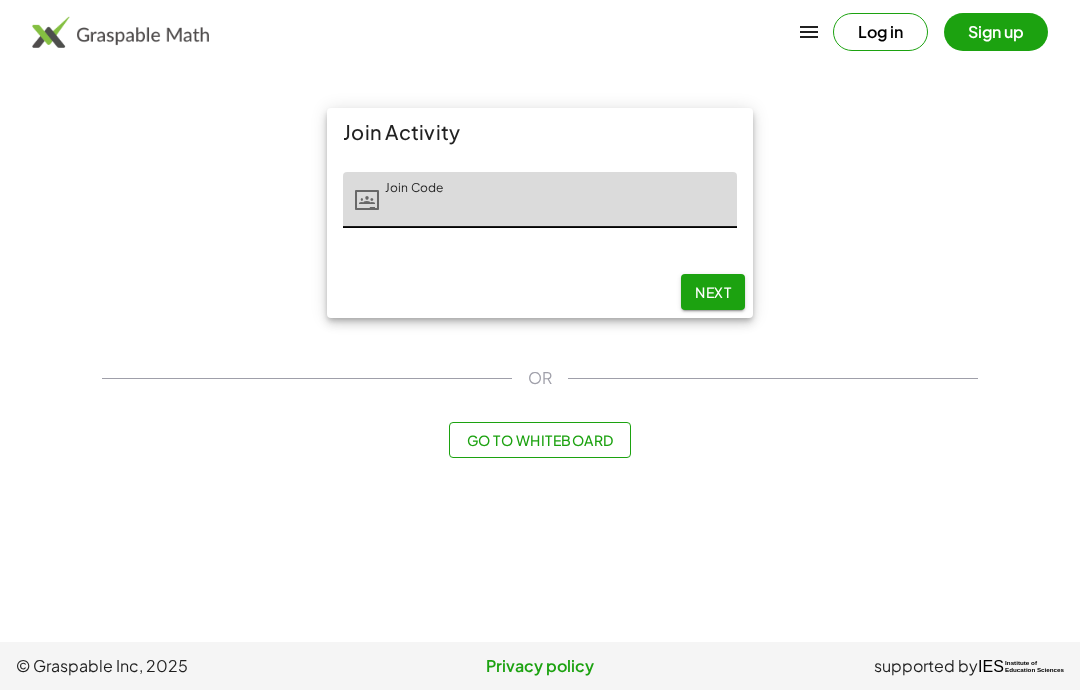 scroll, scrollTop: 80, scrollLeft: 0, axis: vertical 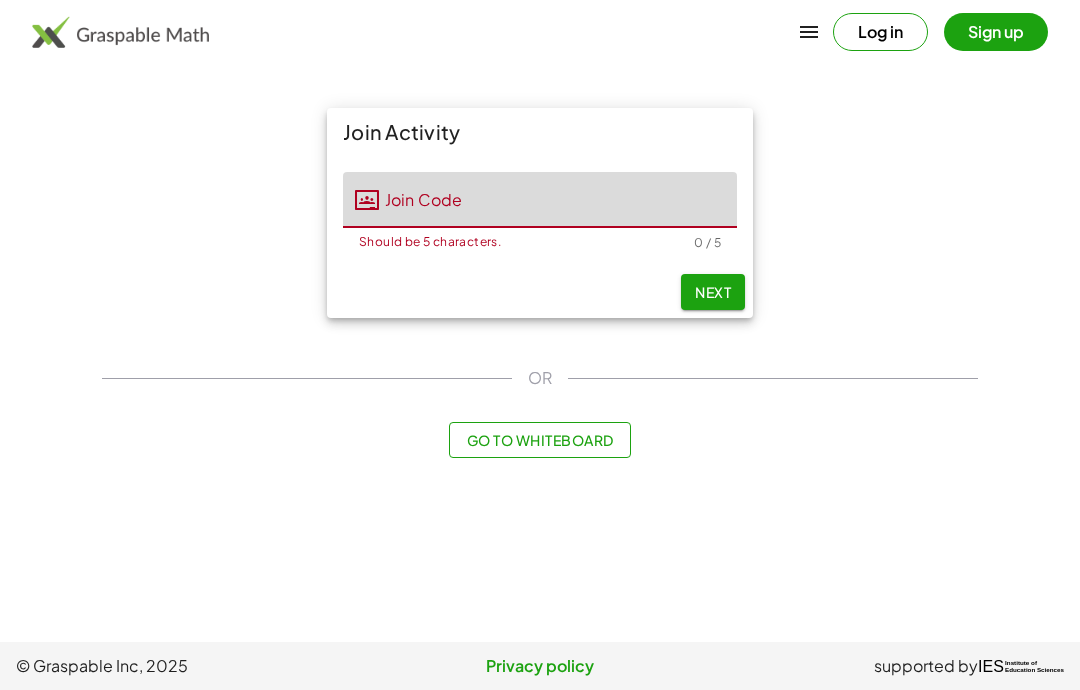 click on "Join Code" 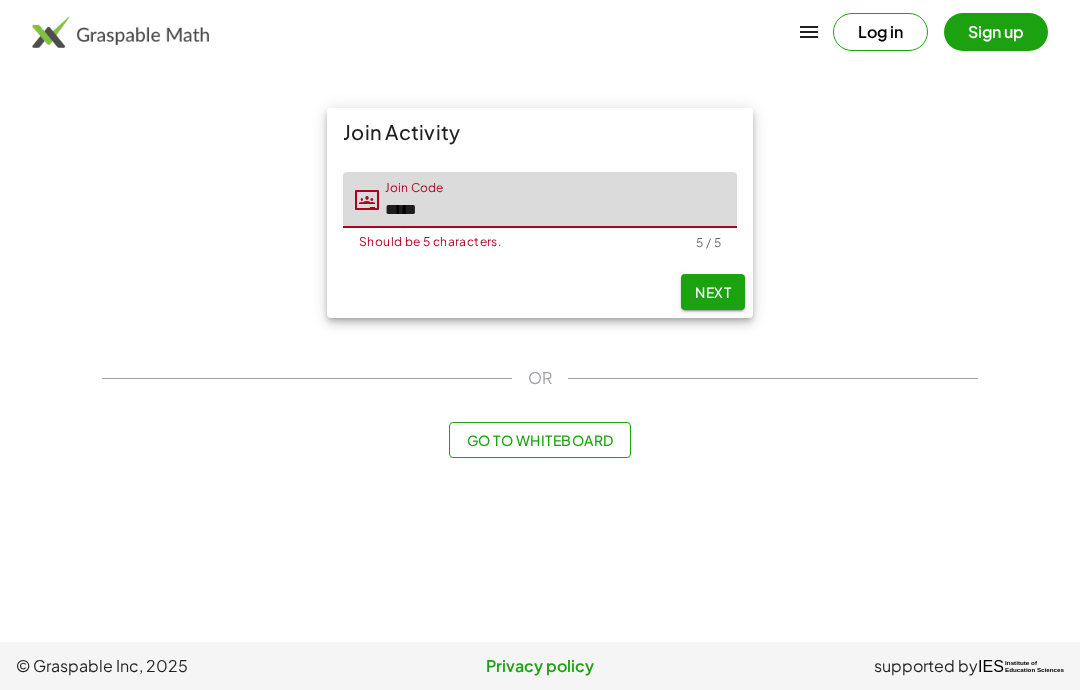 click on "Next" 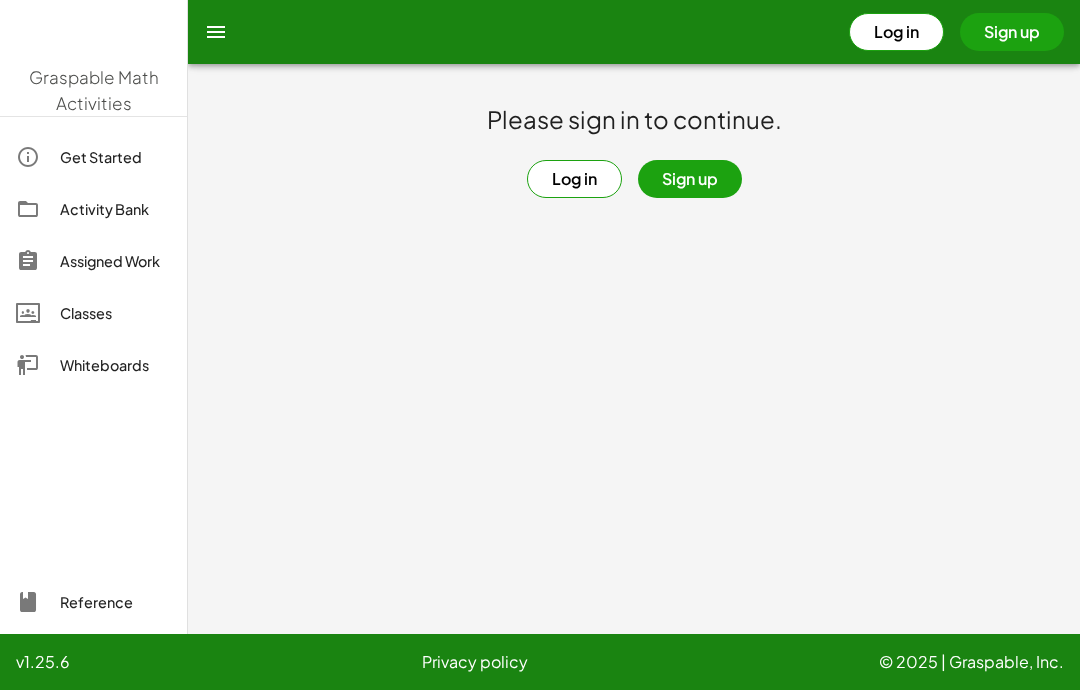 scroll, scrollTop: 0, scrollLeft: 0, axis: both 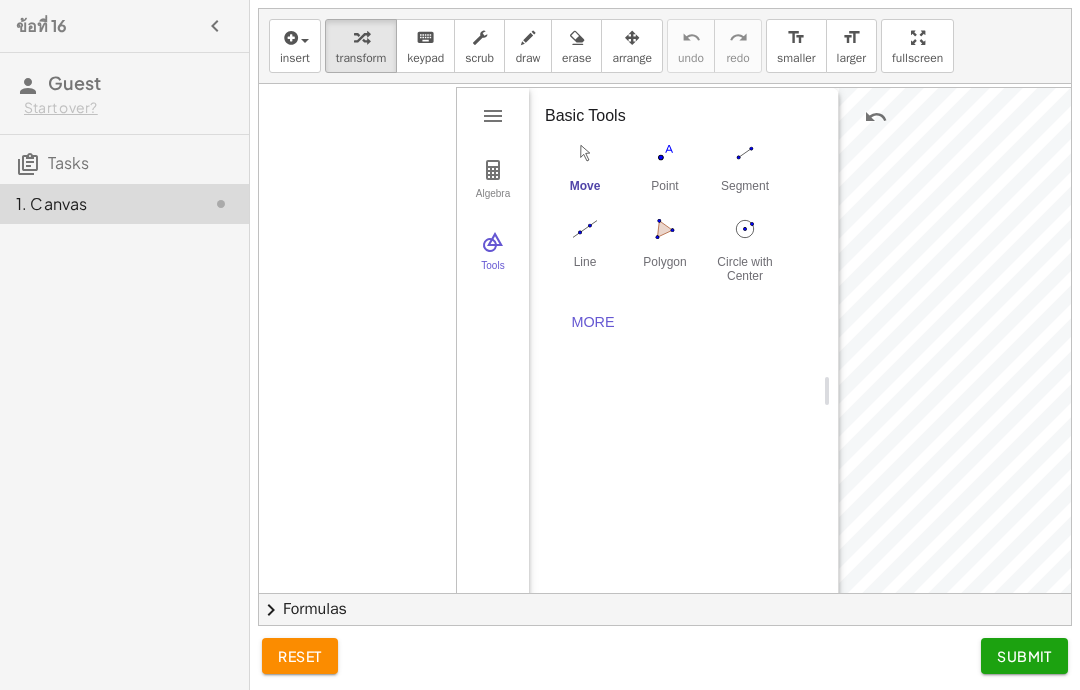 click on "Start over?" 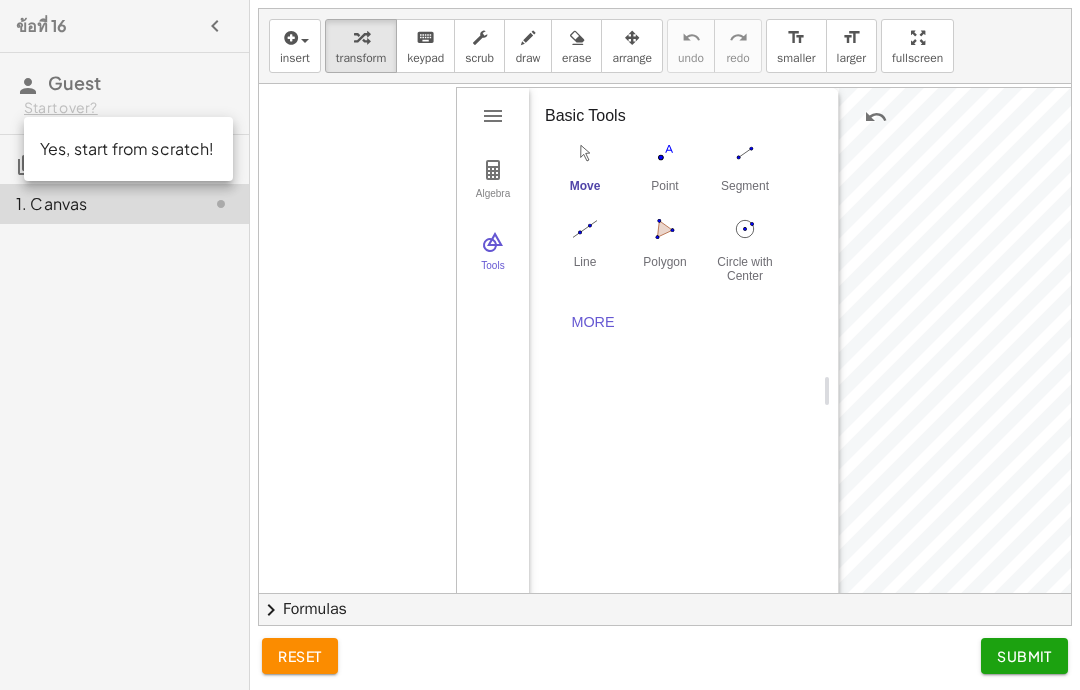click on "Start over?" 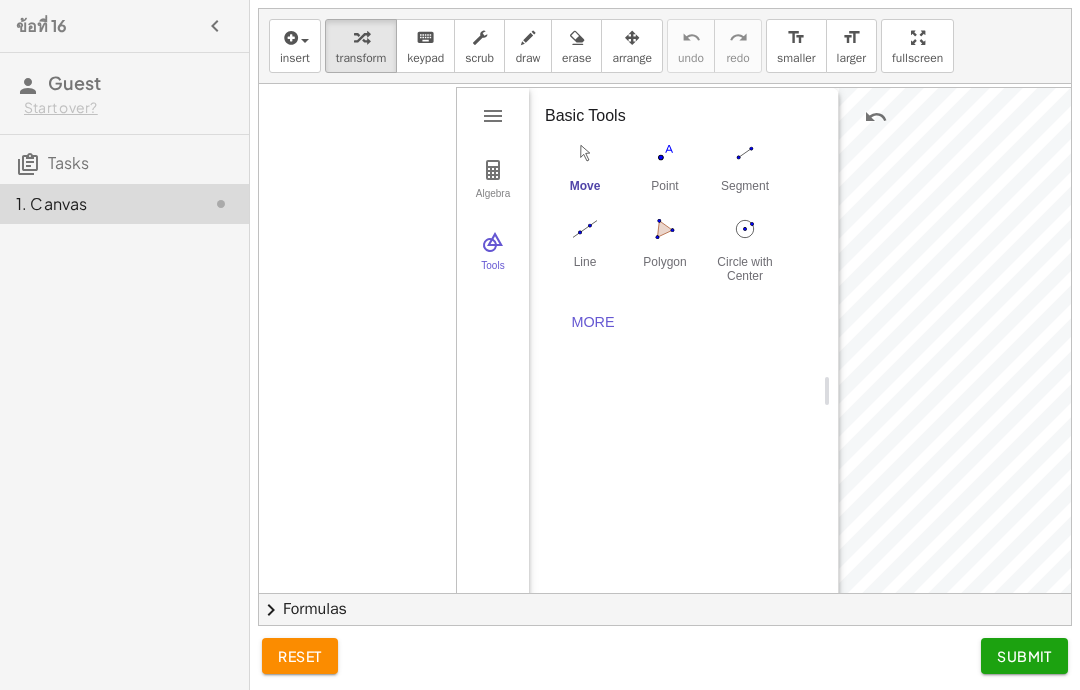 click on "Start over?" 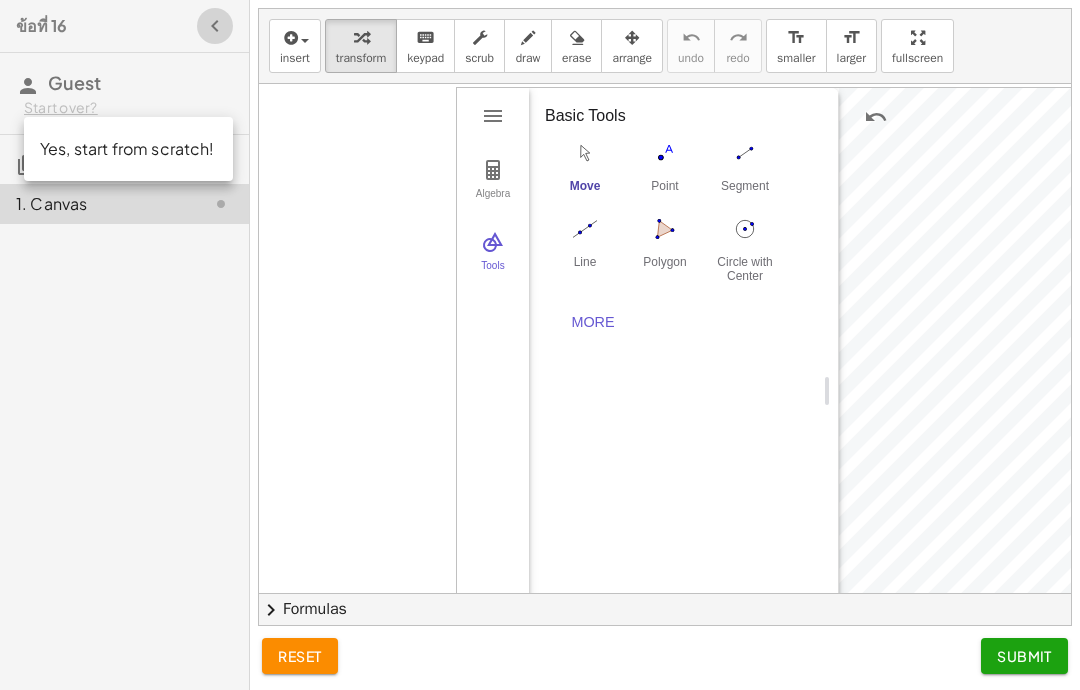 scroll, scrollTop: 0, scrollLeft: 0, axis: both 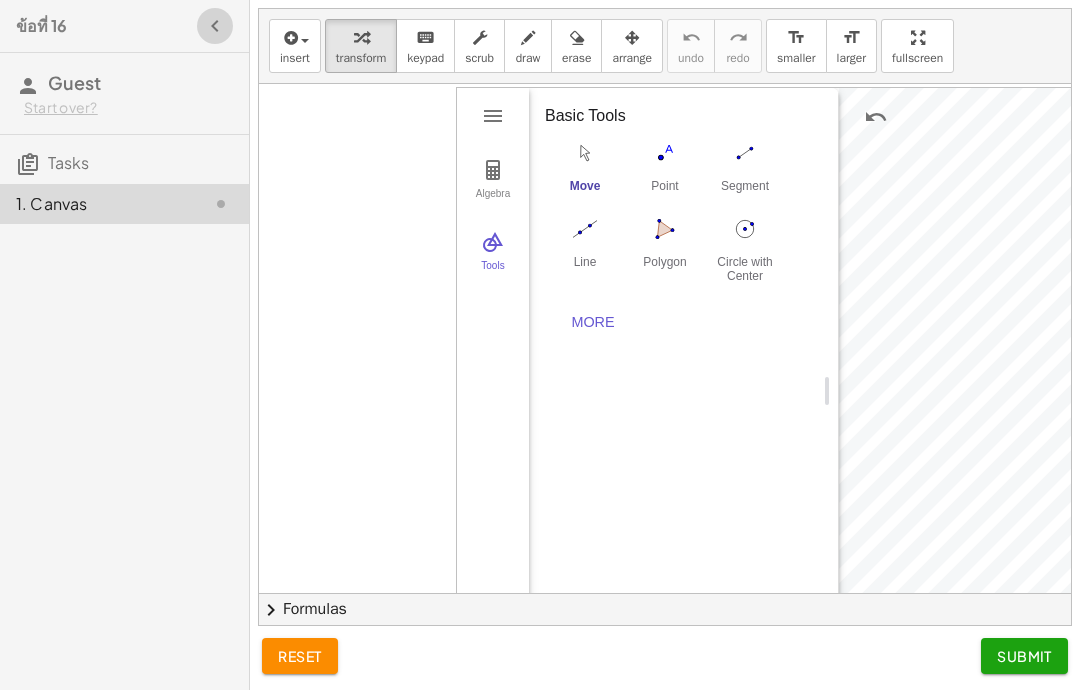 click 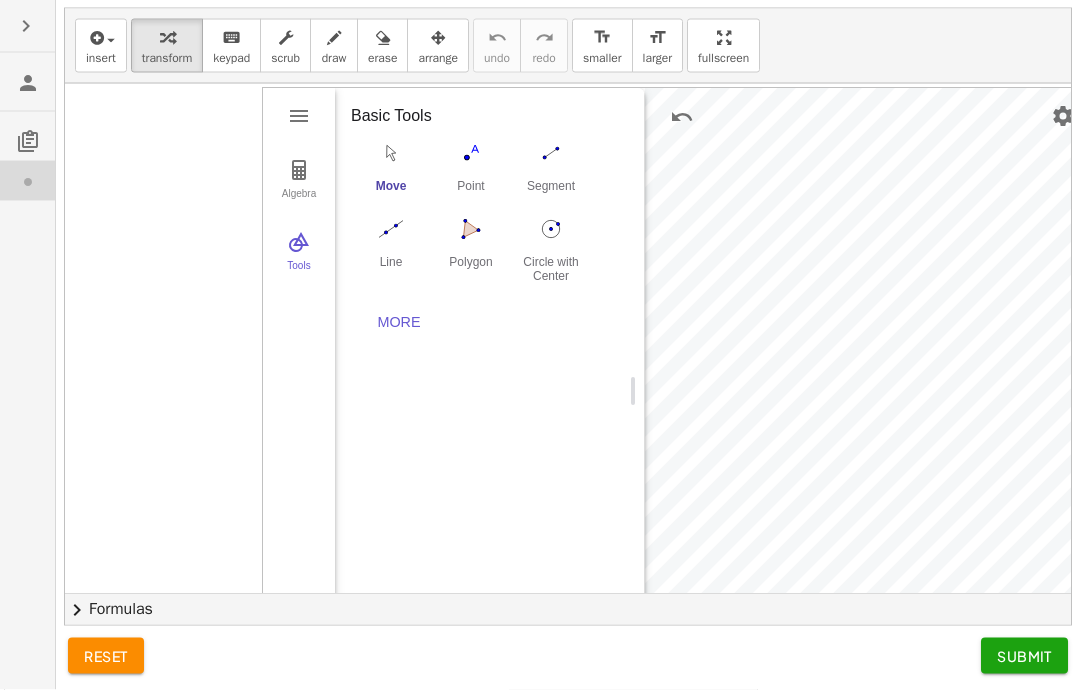 scroll, scrollTop: 39, scrollLeft: 0, axis: vertical 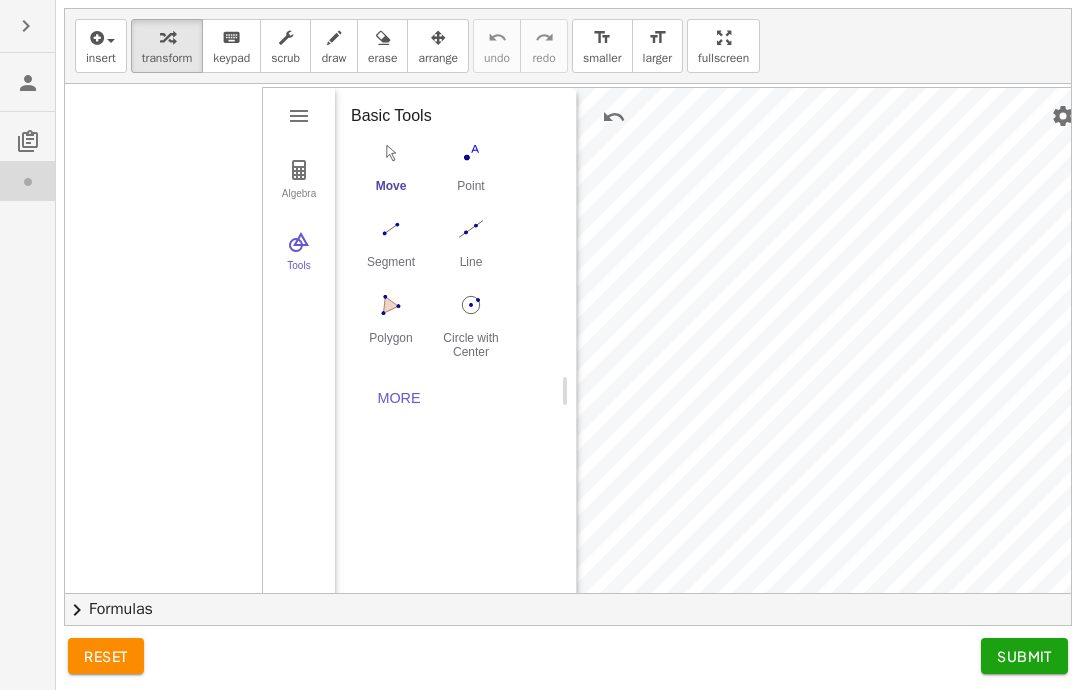 click on "More" at bounding box center [399, 398] 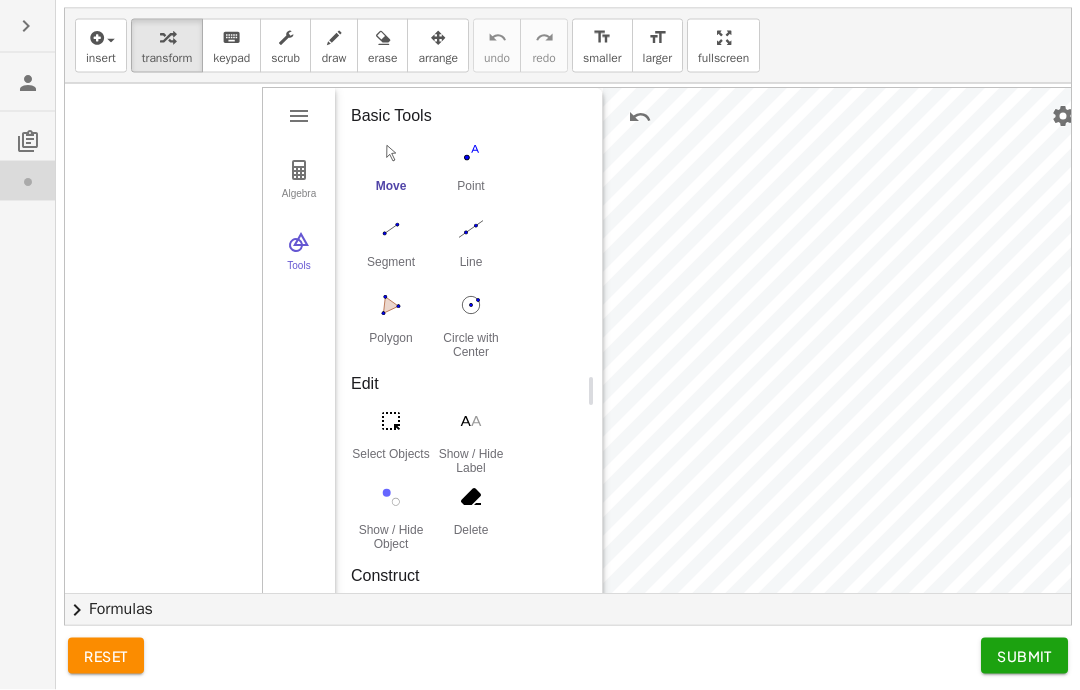 scroll, scrollTop: 0, scrollLeft: 0, axis: both 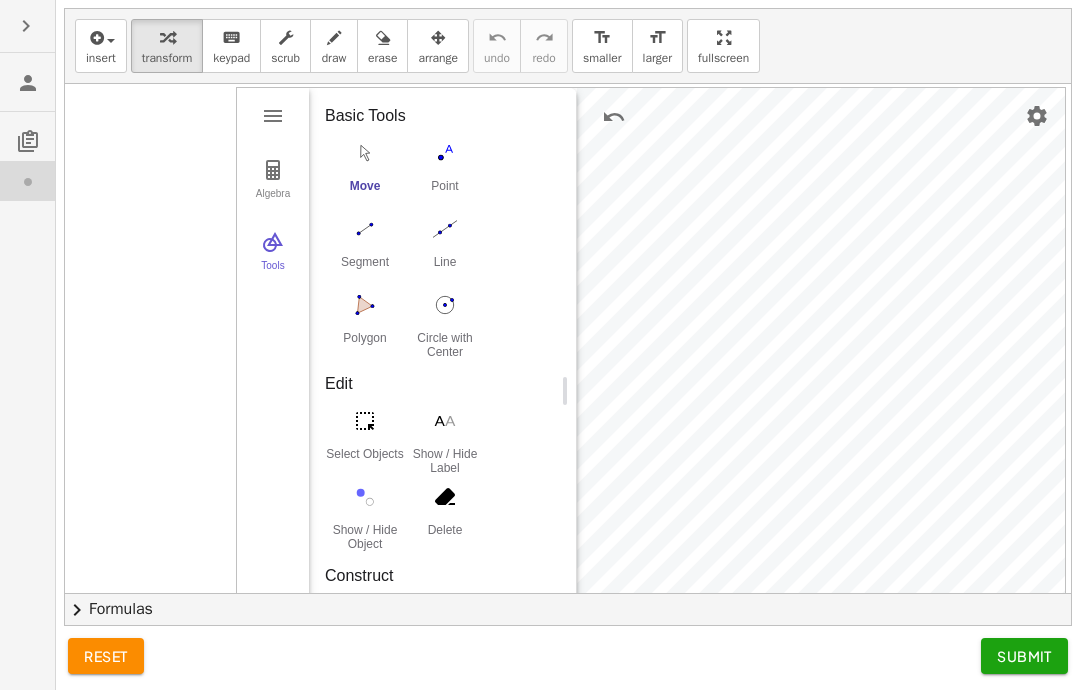 click on "insert select one: Math Expression Function Text Youtube Video Graphing Geometry Geometry 3D transform keyboard keypad scrub draw erase arrange undo undo redo redo format_size smaller format_size larger fullscreen" at bounding box center [568, 46] 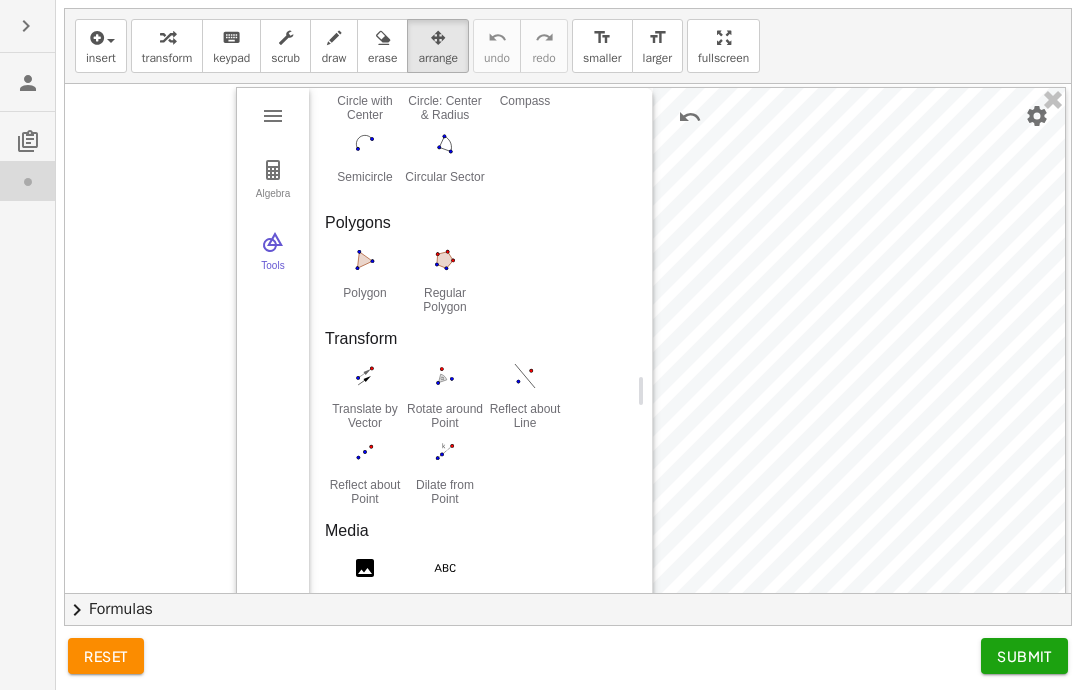 scroll, scrollTop: 1045, scrollLeft: 0, axis: vertical 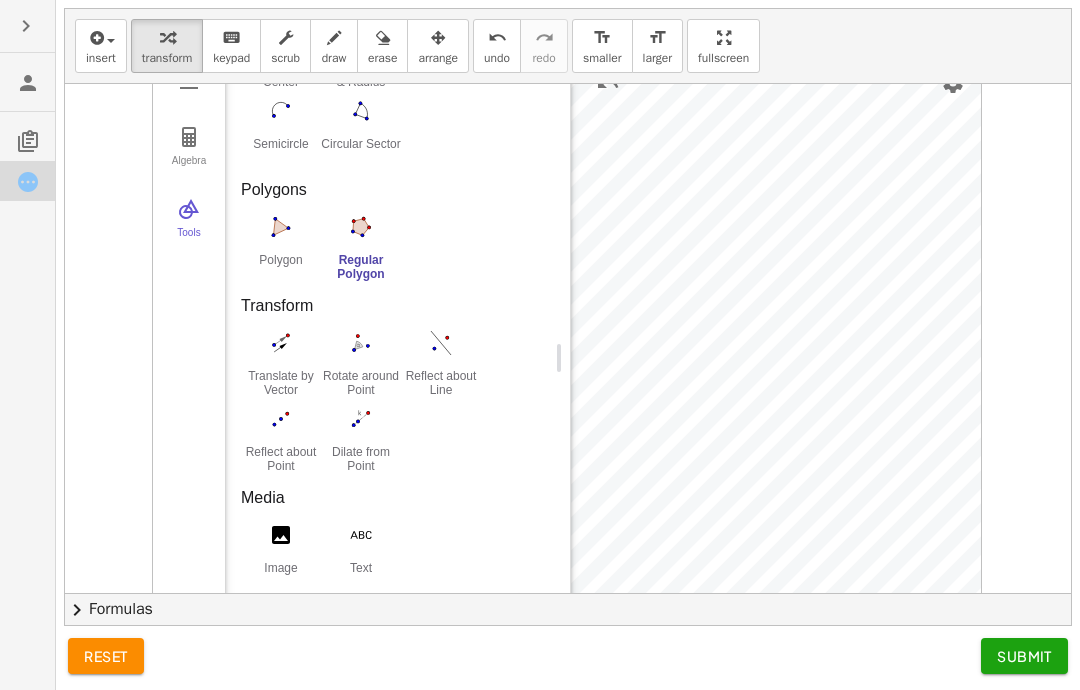 click at bounding box center [361, 227] 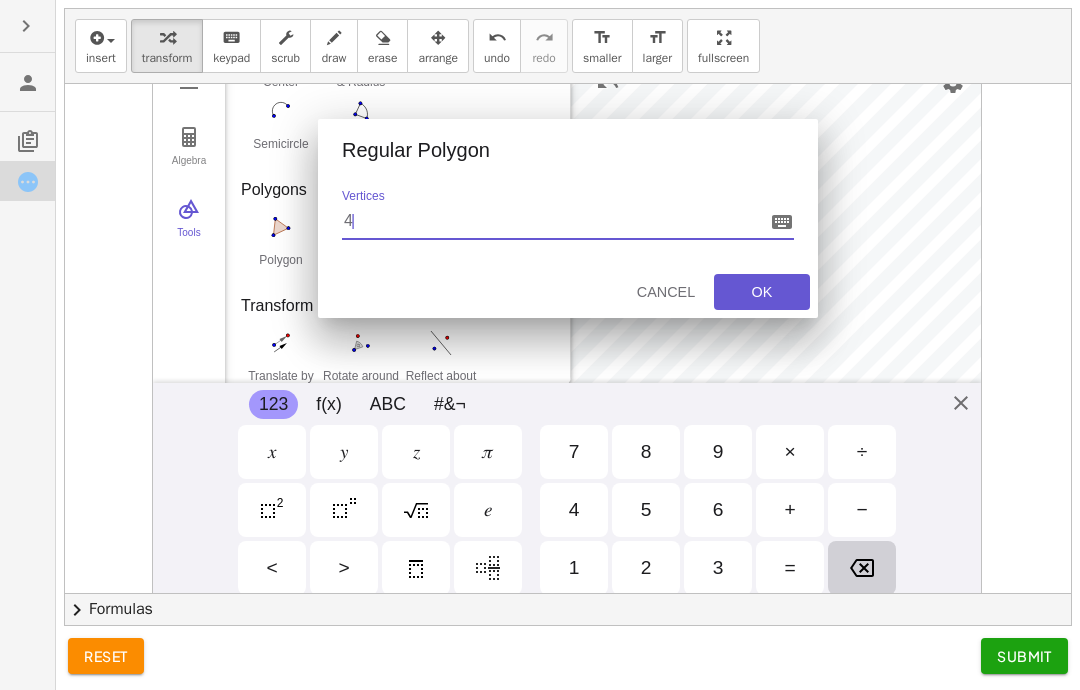 click on "OK" at bounding box center [762, 292] 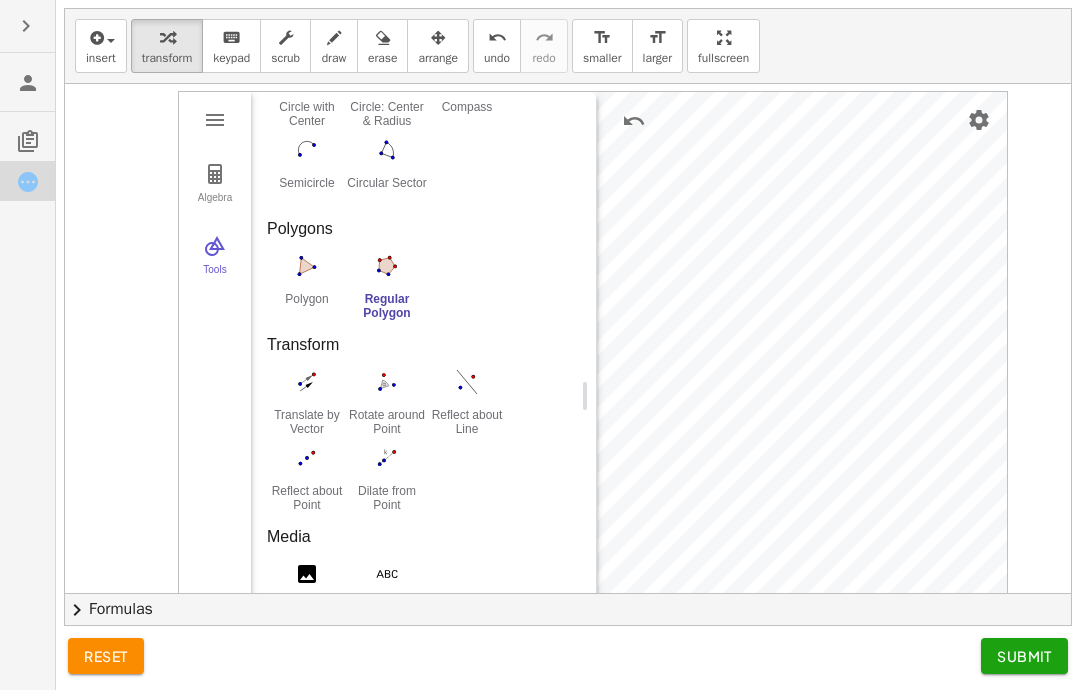 scroll, scrollTop: 0, scrollLeft: 0, axis: both 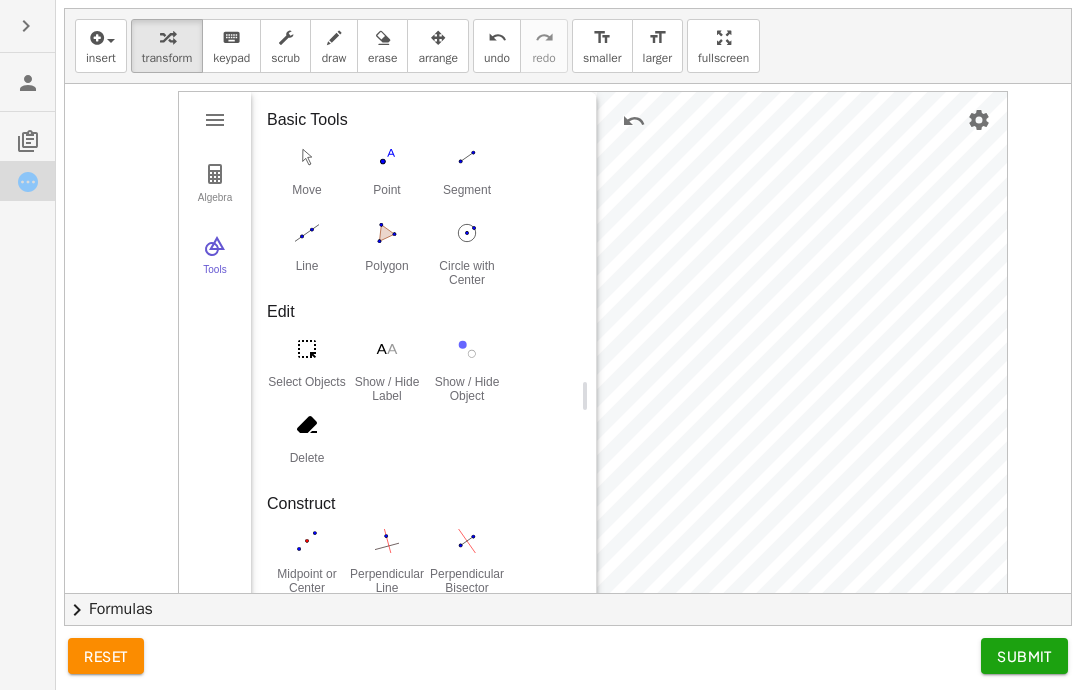 click at bounding box center (307, 157) 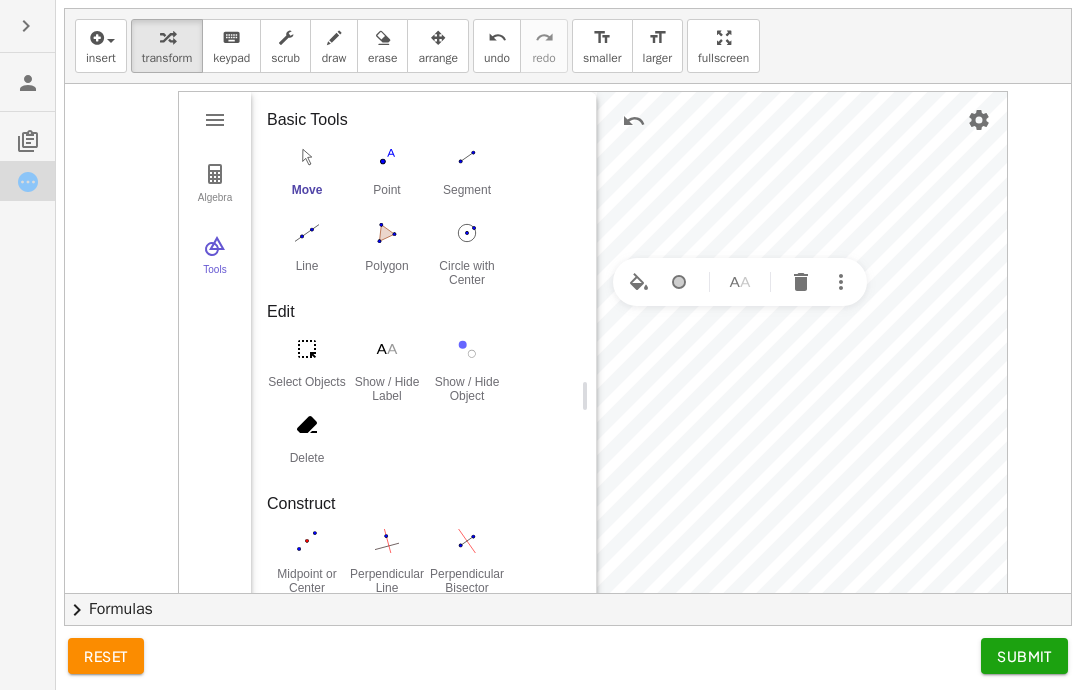 type on "***" 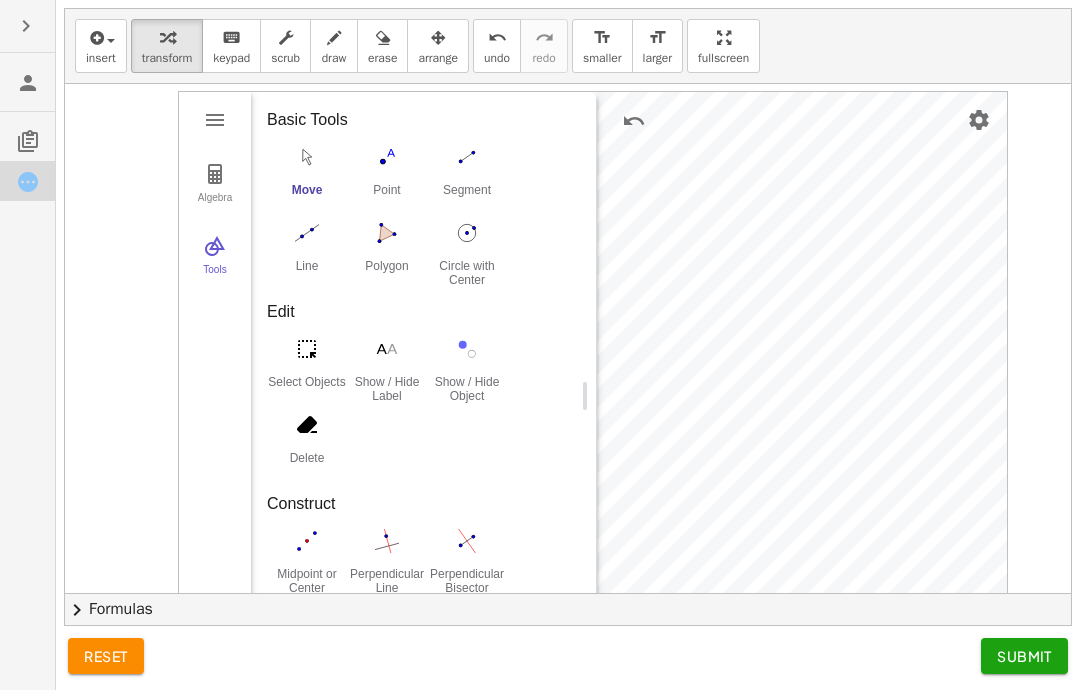 type on "***" 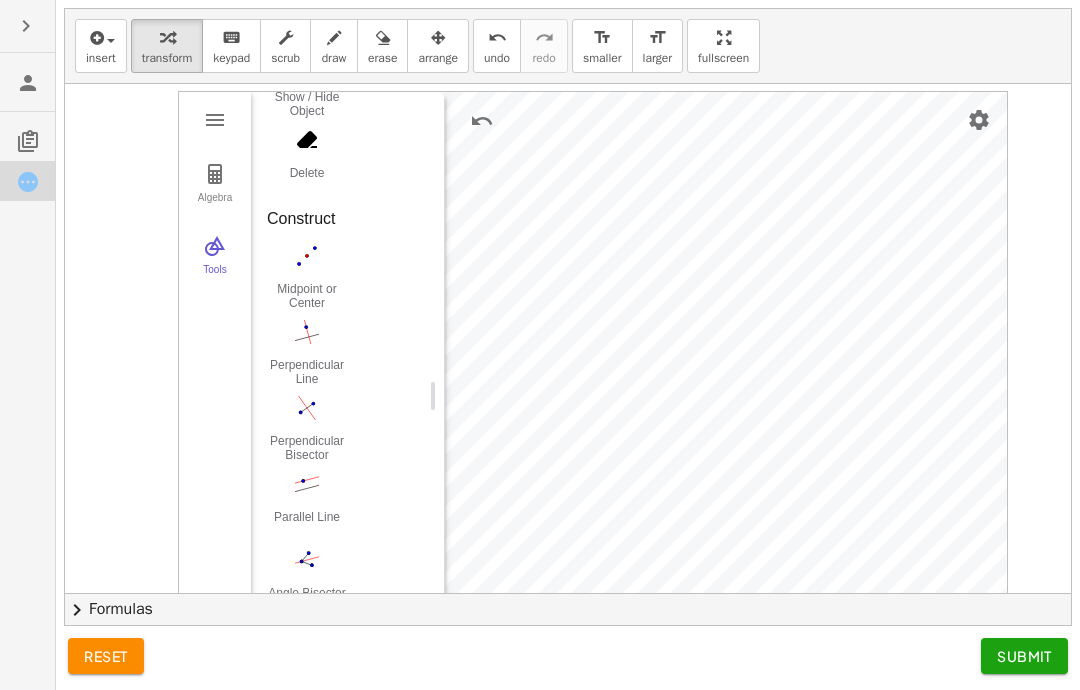 scroll, scrollTop: 740, scrollLeft: 0, axis: vertical 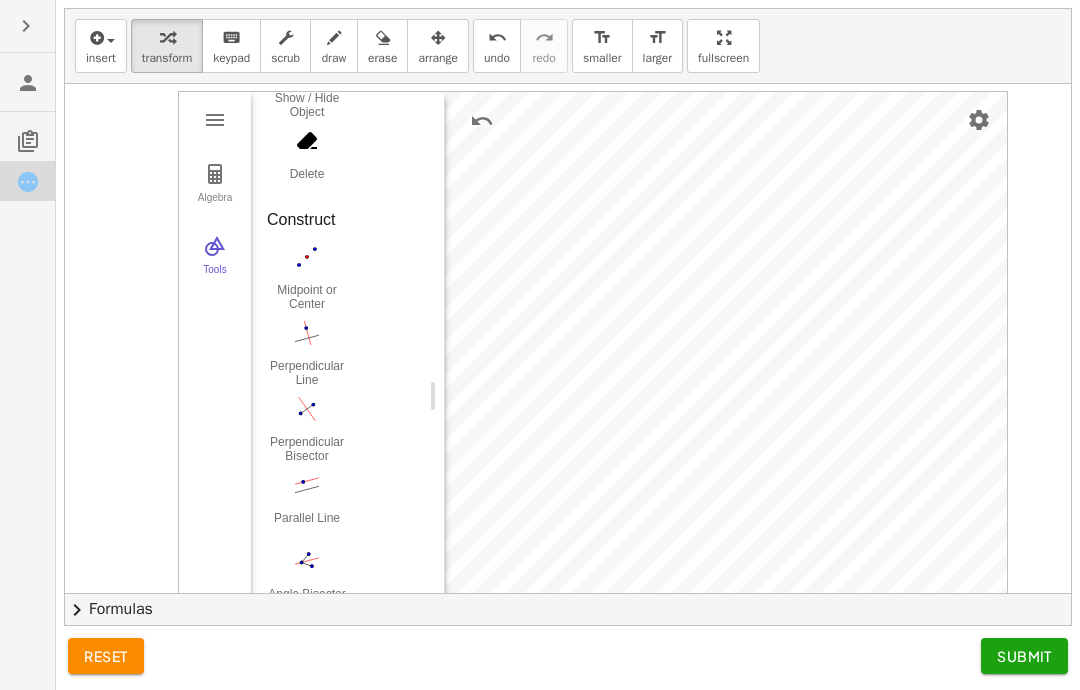 click at bounding box center [307, 257] 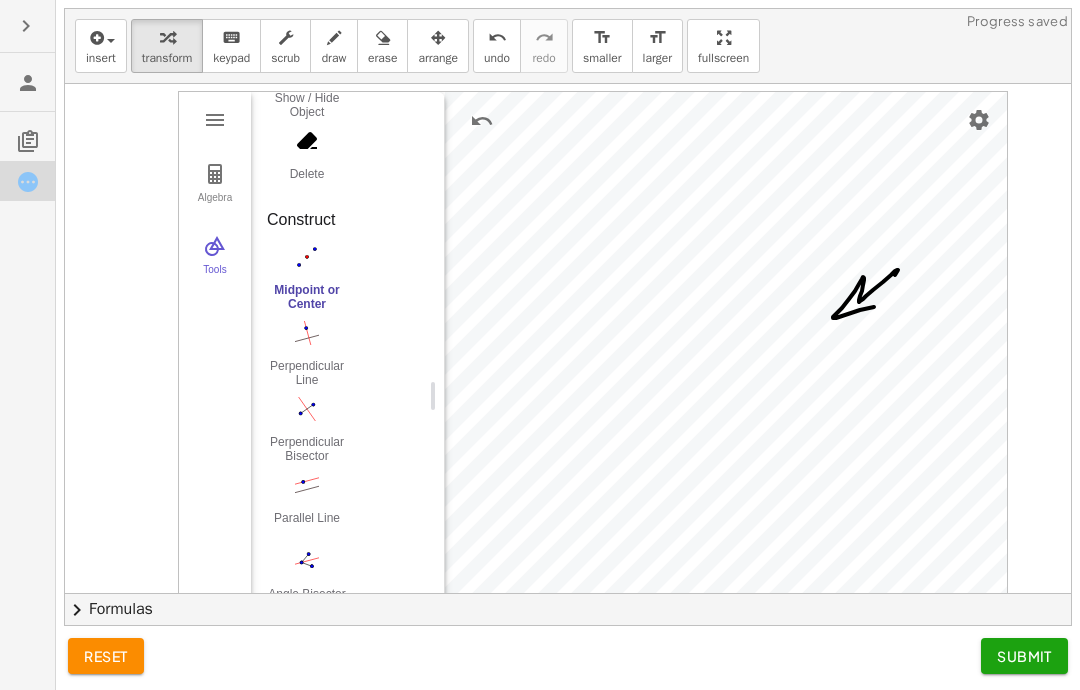 click at bounding box center [307, 257] 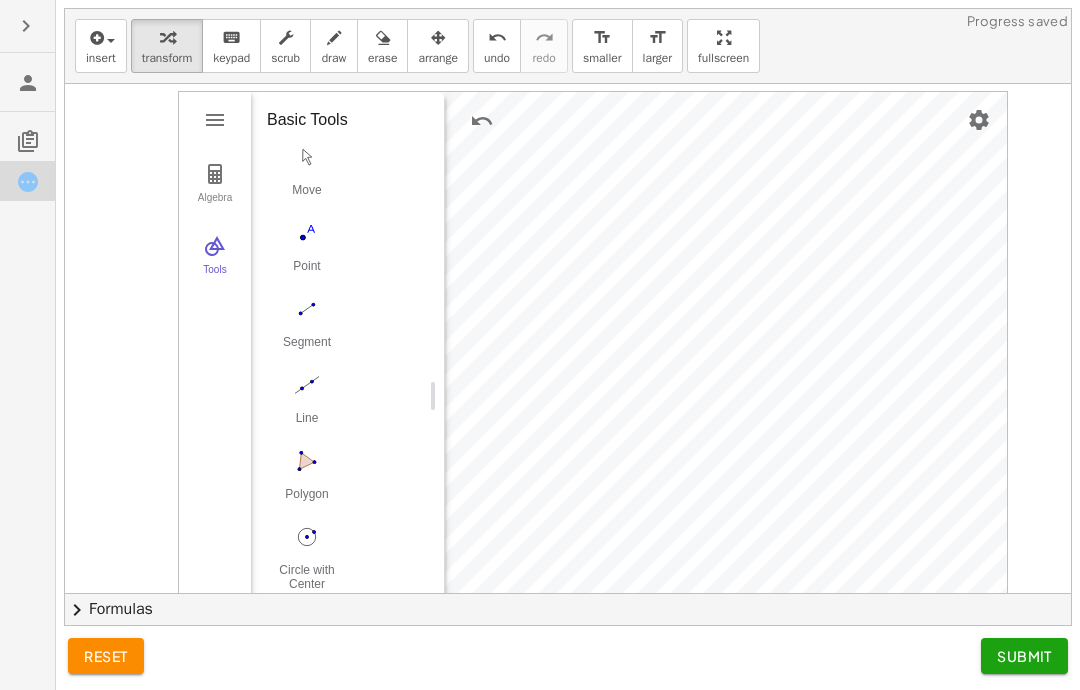 scroll, scrollTop: 0, scrollLeft: 0, axis: both 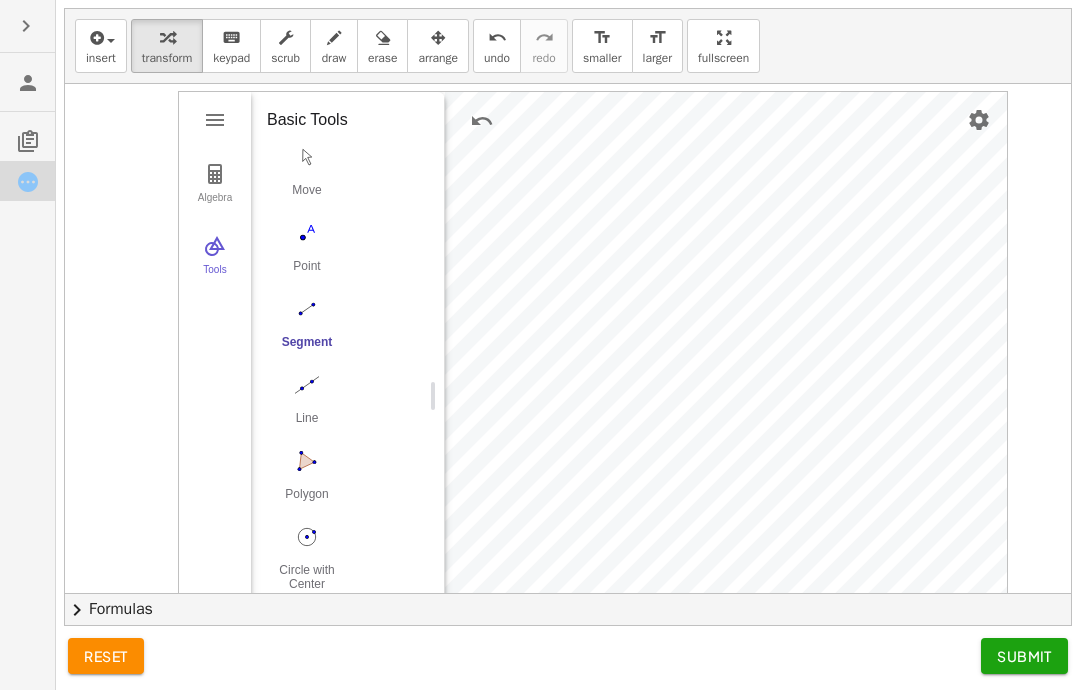 click at bounding box center [307, 157] 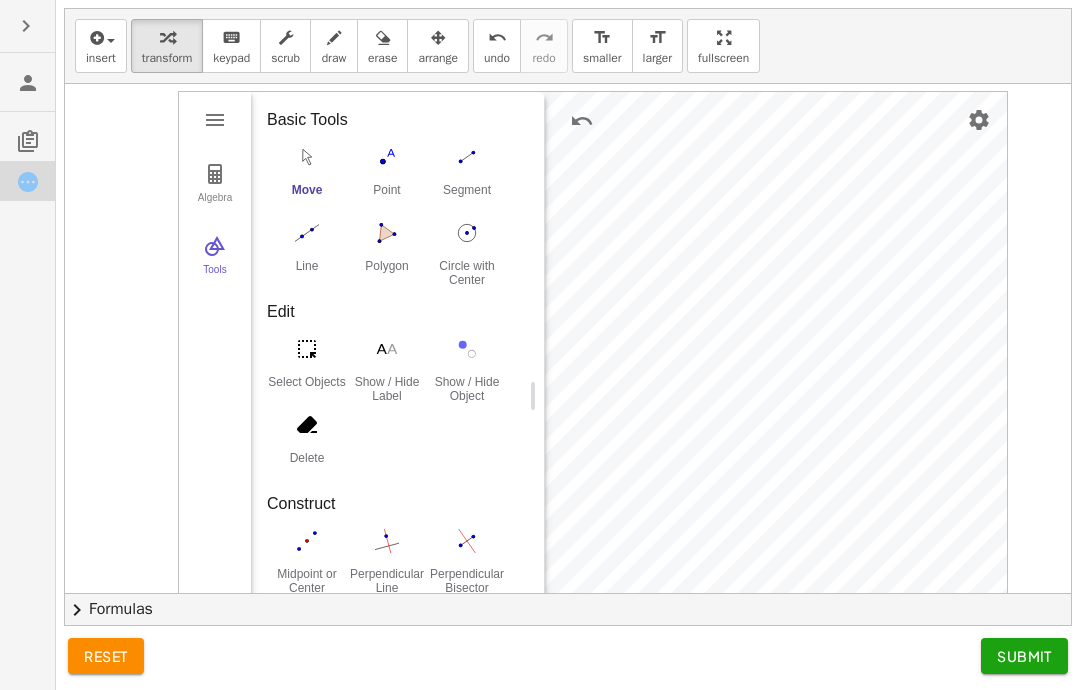 click at bounding box center [387, 233] 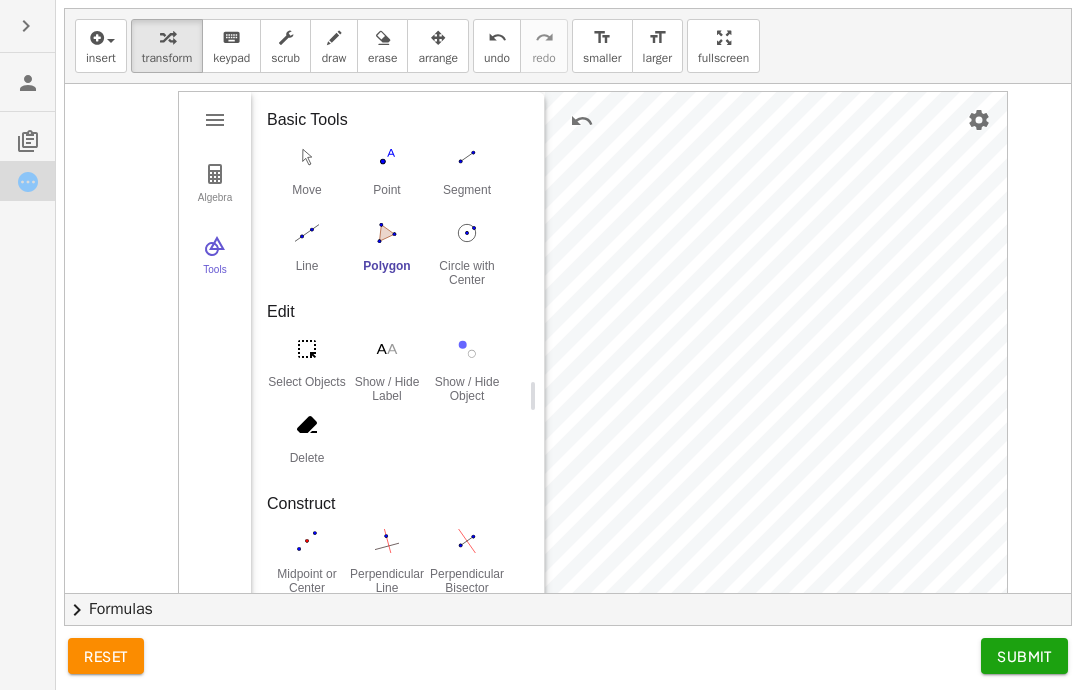 click at bounding box center (387, 233) 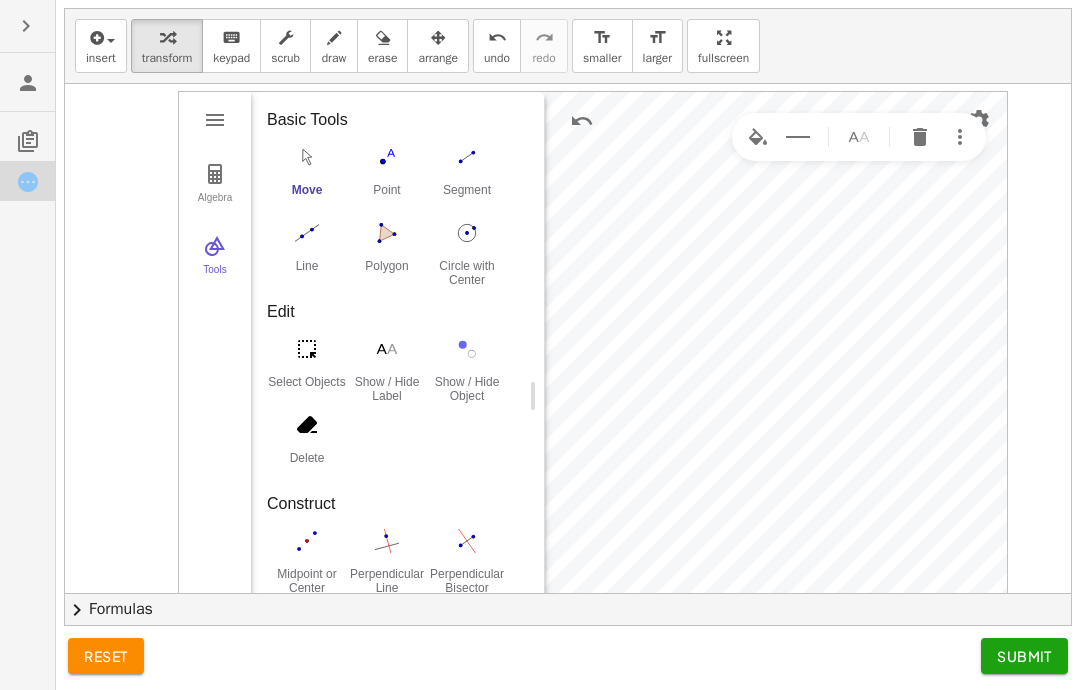 click at bounding box center (758, 137) 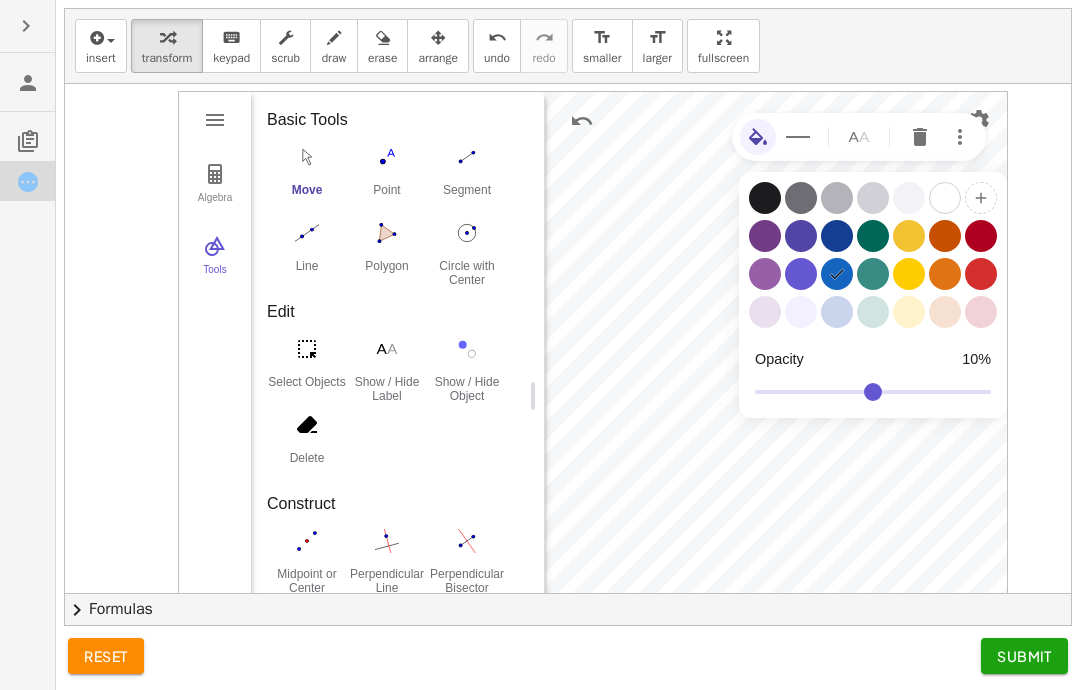 click at bounding box center (981, 236) 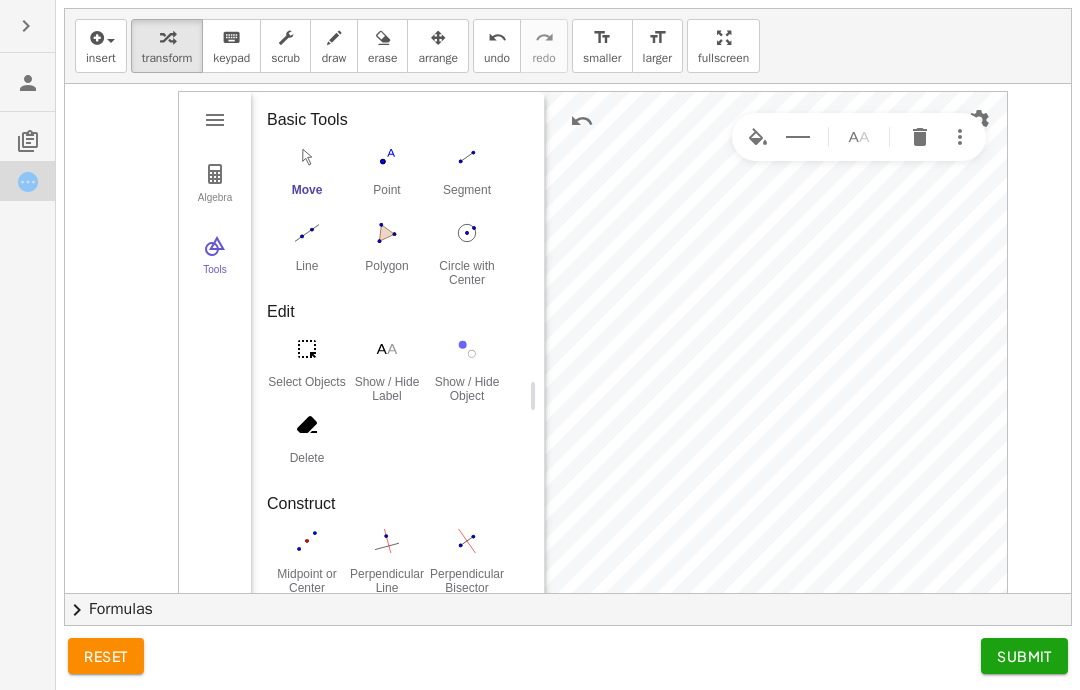 click at bounding box center [307, 157] 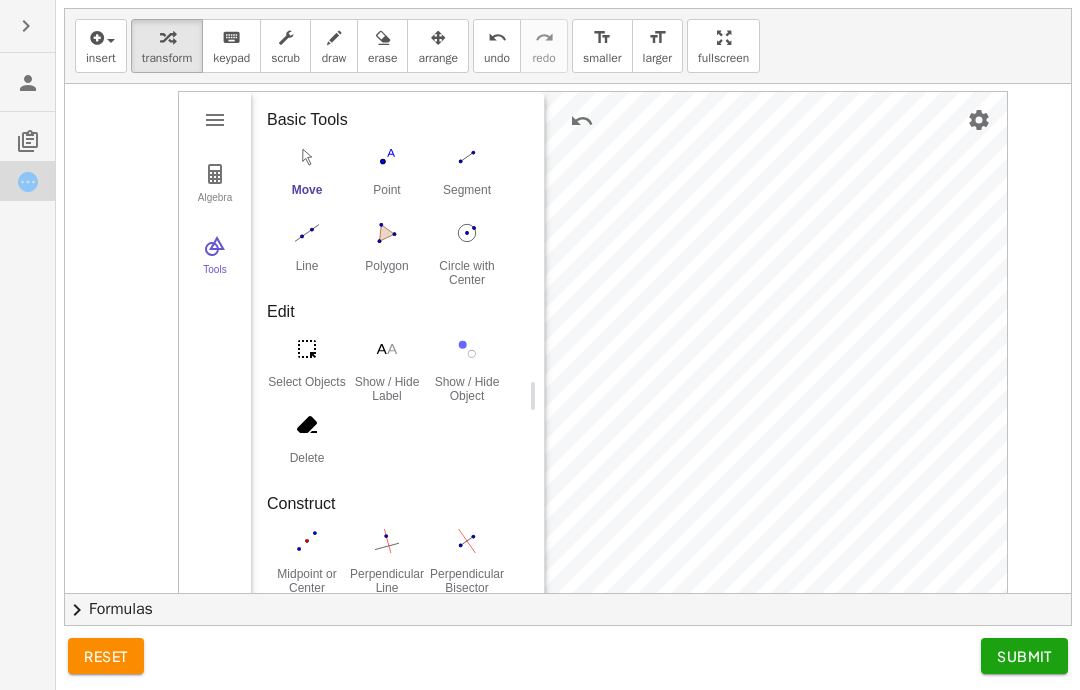 click at bounding box center [307, 157] 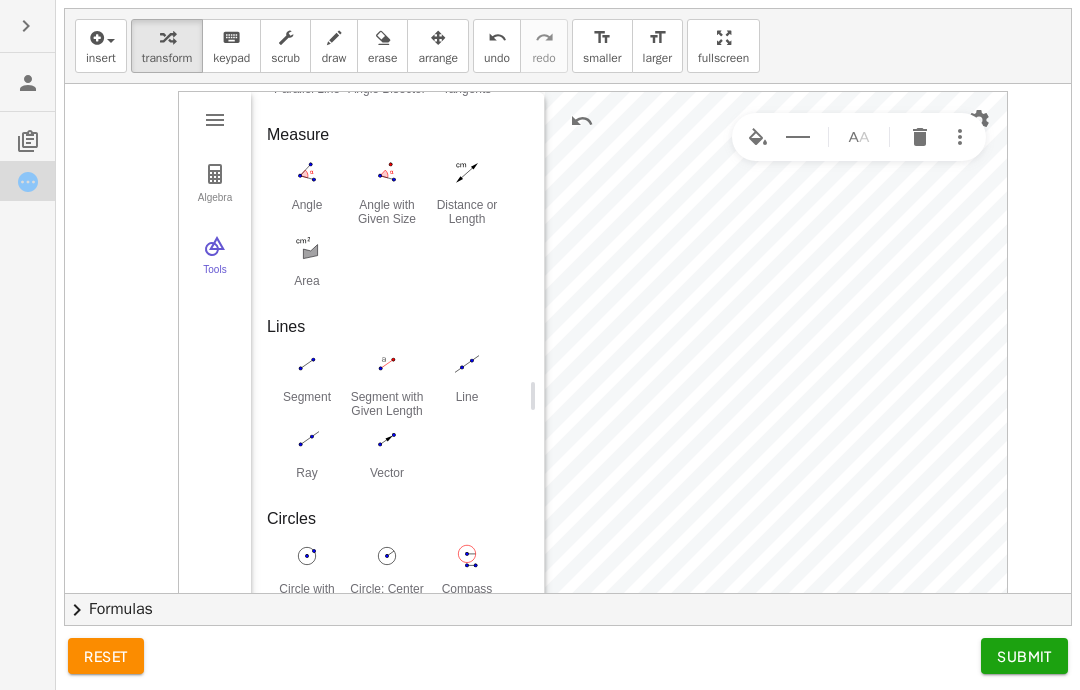 scroll, scrollTop: 560, scrollLeft: 0, axis: vertical 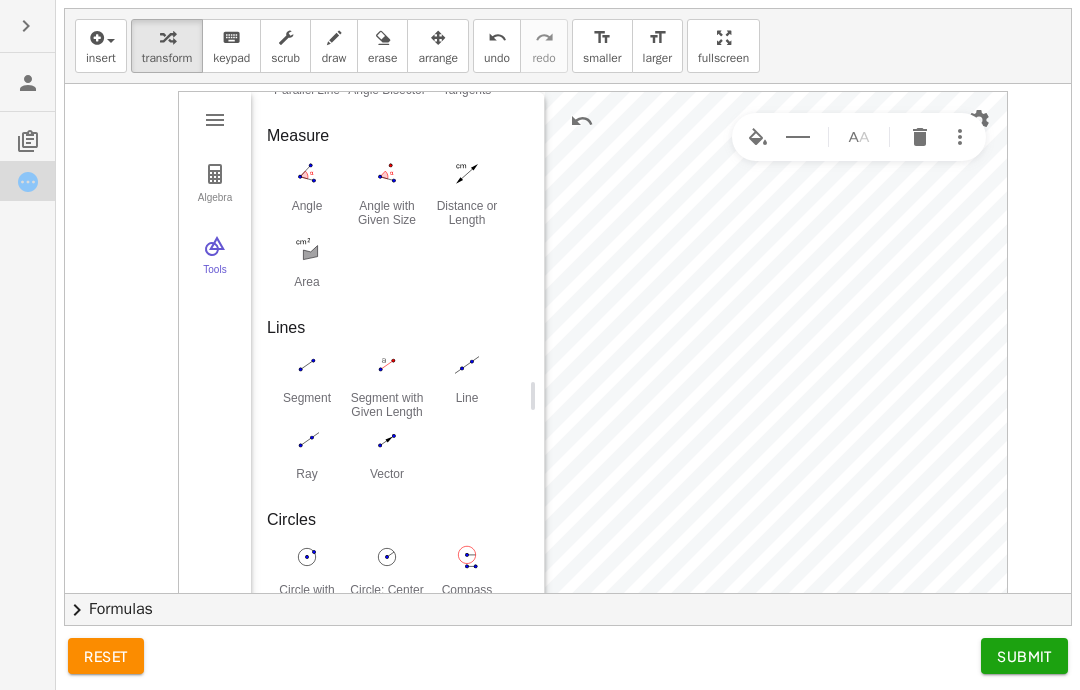 click at bounding box center [307, 249] 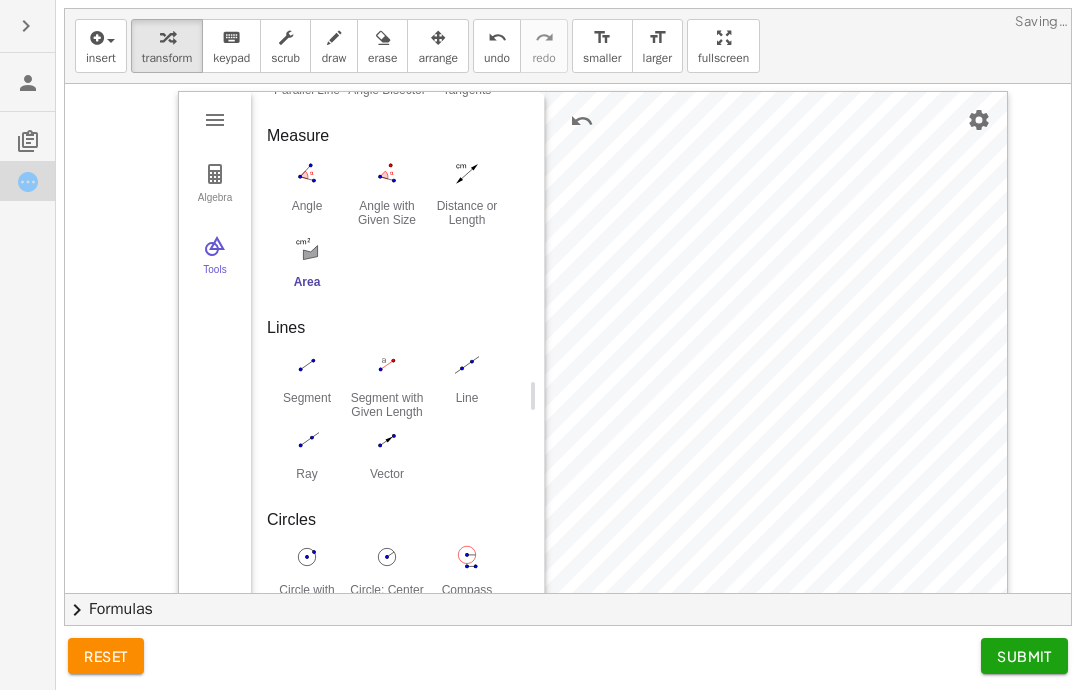 click at bounding box center (215, 174) 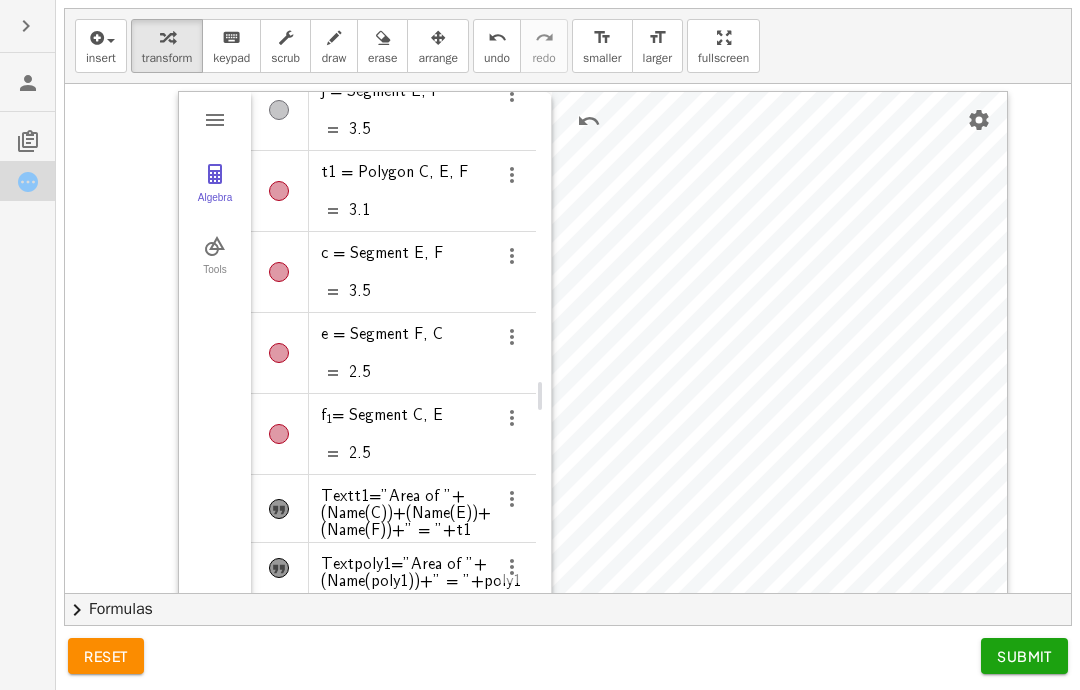 scroll, scrollTop: 389, scrollLeft: 0, axis: vertical 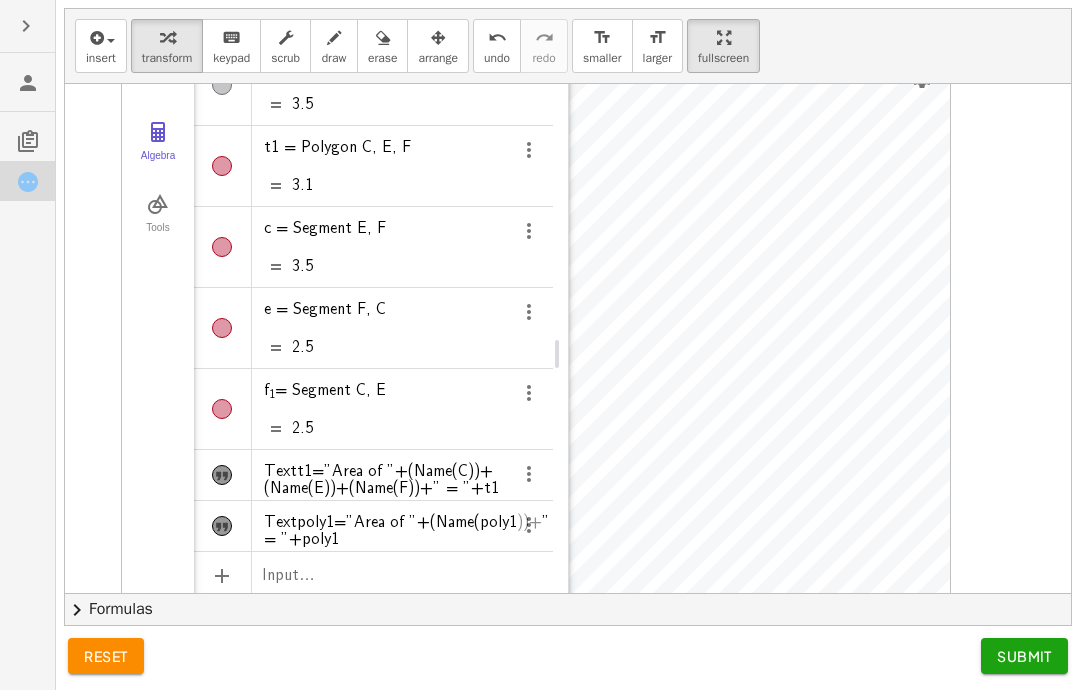 click at bounding box center (158, 204) 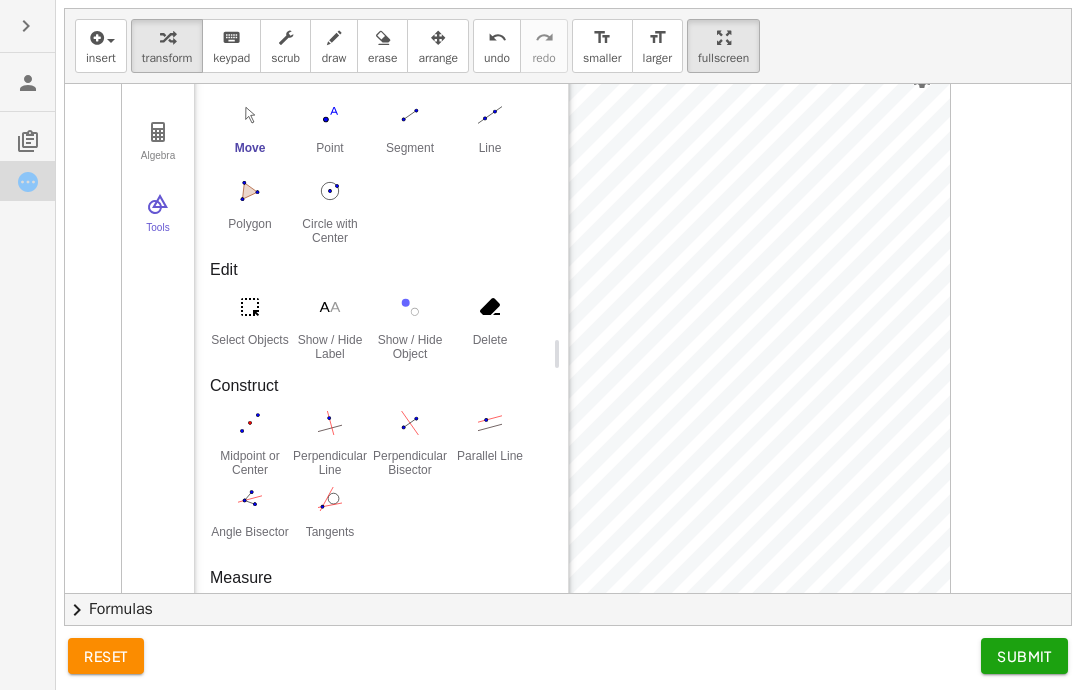 scroll, scrollTop: 0, scrollLeft: 0, axis: both 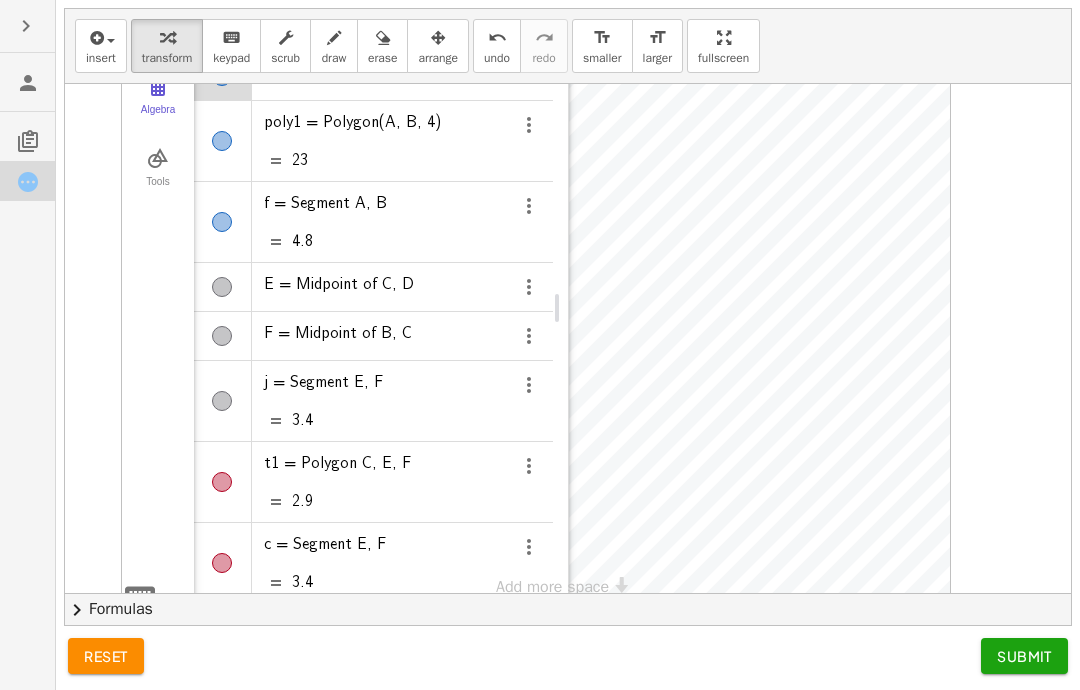 click at bounding box center (158, 158) 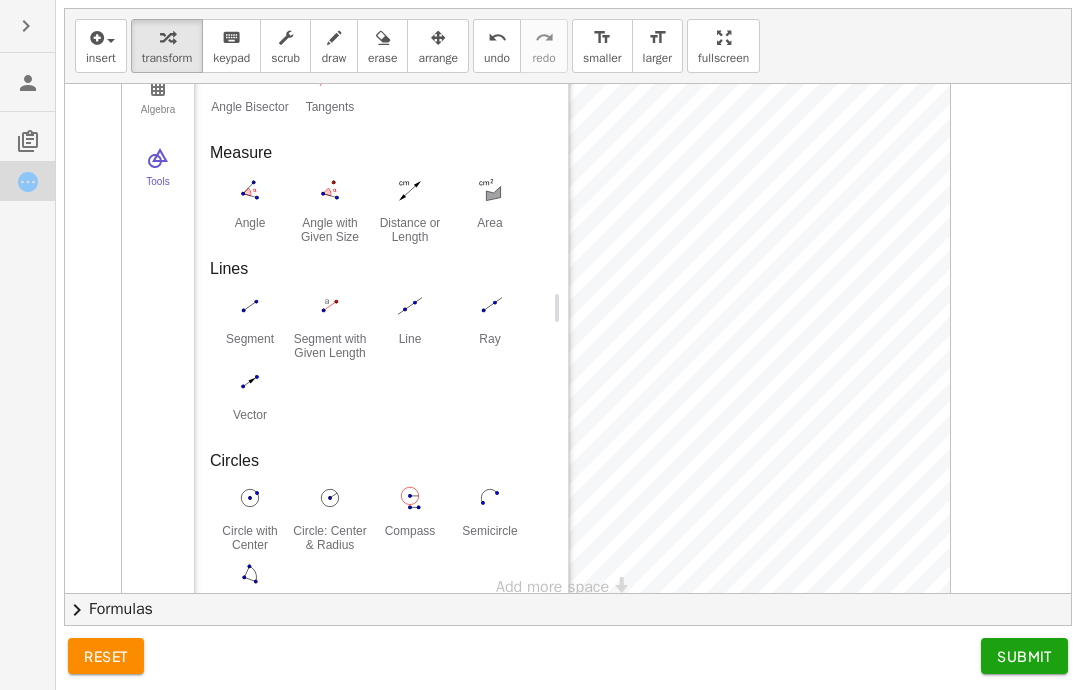 scroll, scrollTop: 393, scrollLeft: 0, axis: vertical 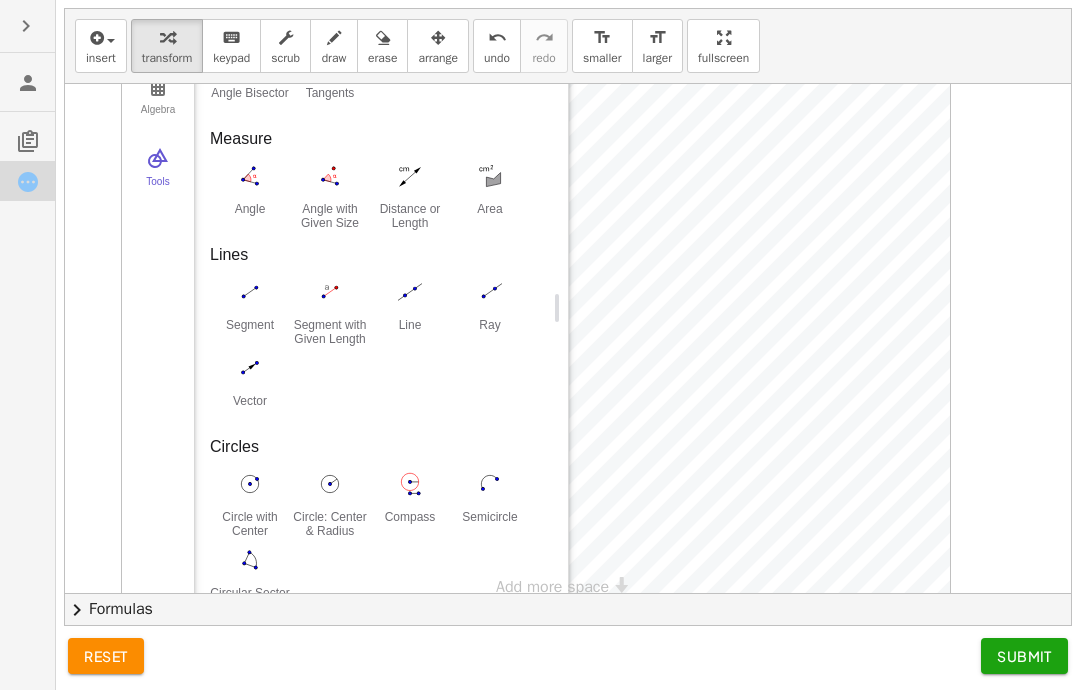 click at bounding box center [410, -324] 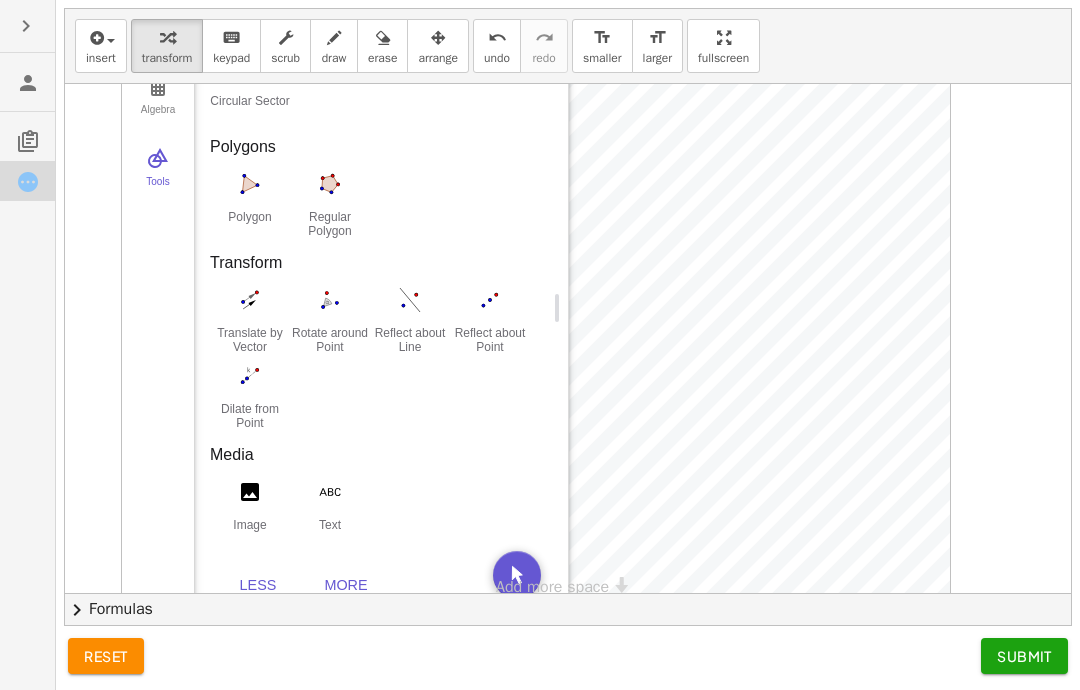 scroll, scrollTop: 884, scrollLeft: 0, axis: vertical 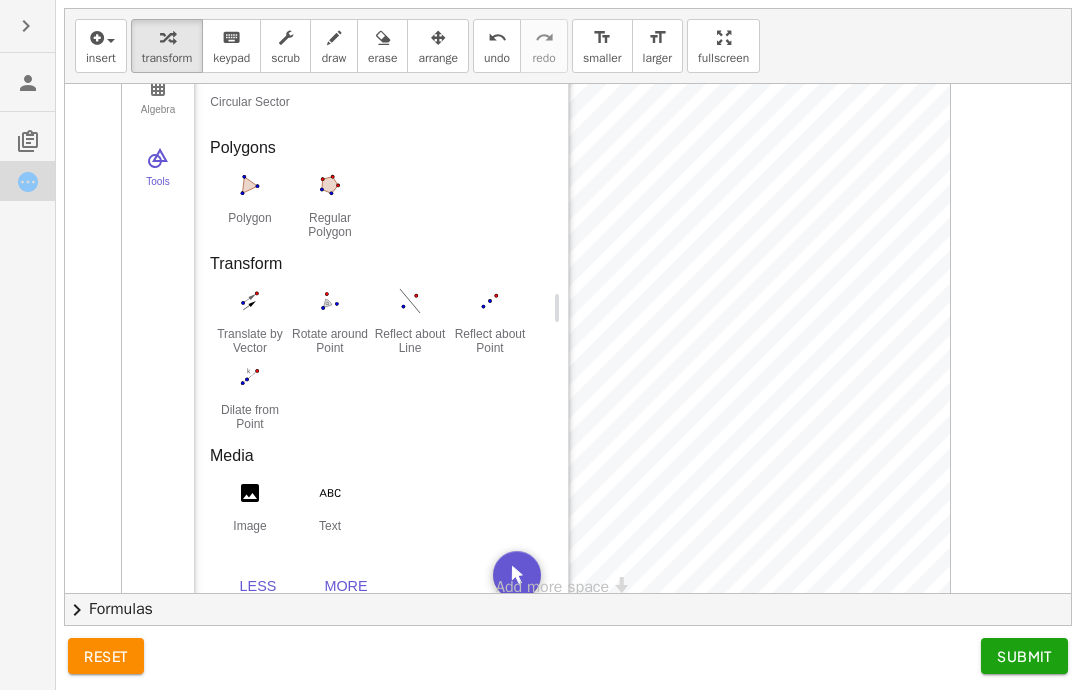 click at bounding box center (490, 301) 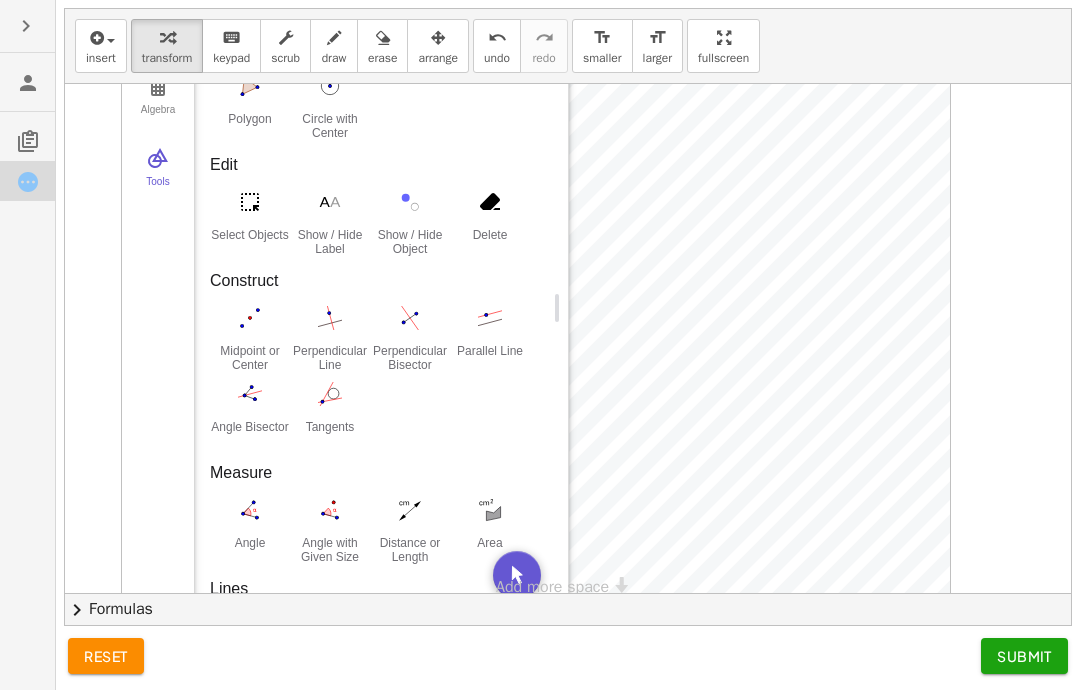 scroll, scrollTop: 53, scrollLeft: 0, axis: vertical 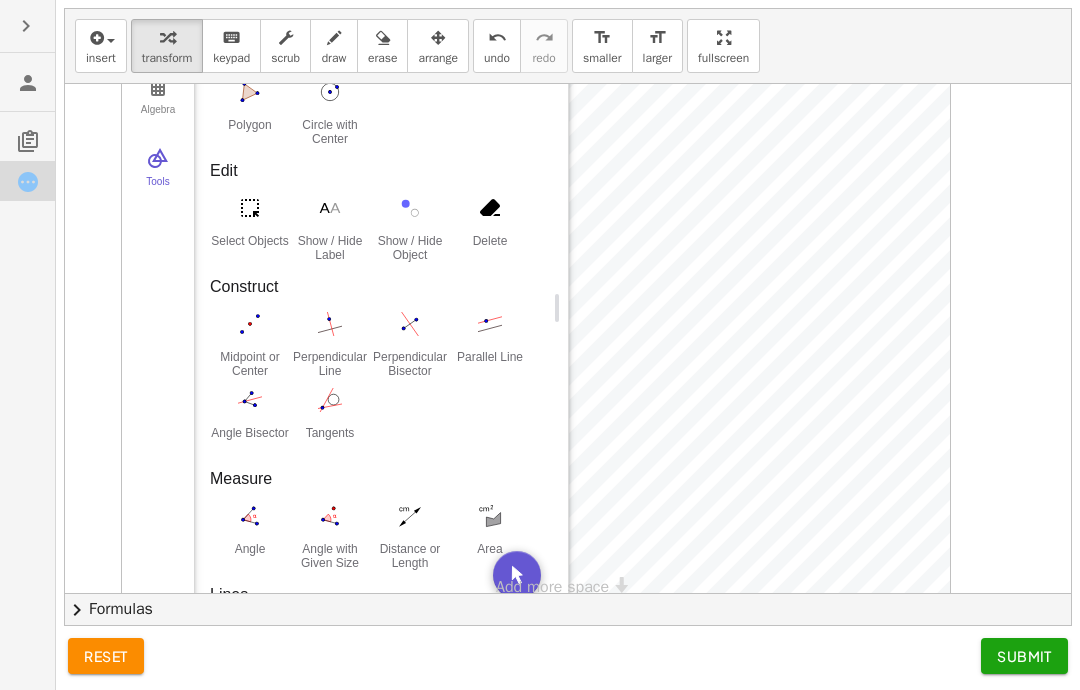click at bounding box center (250, 324) 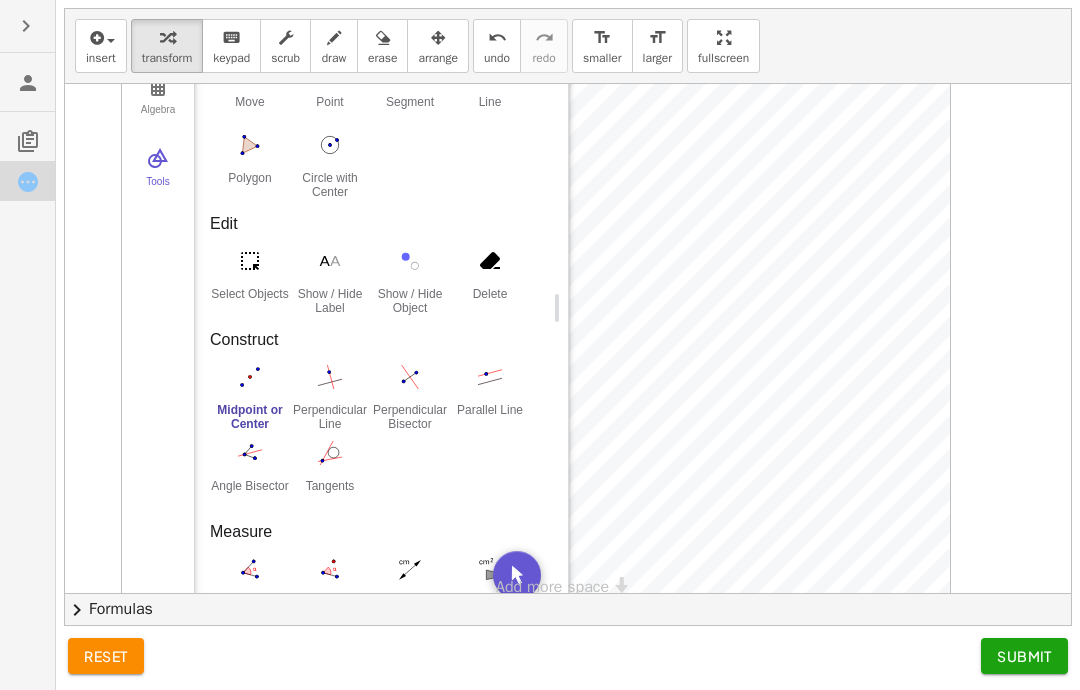 scroll, scrollTop: 0, scrollLeft: 0, axis: both 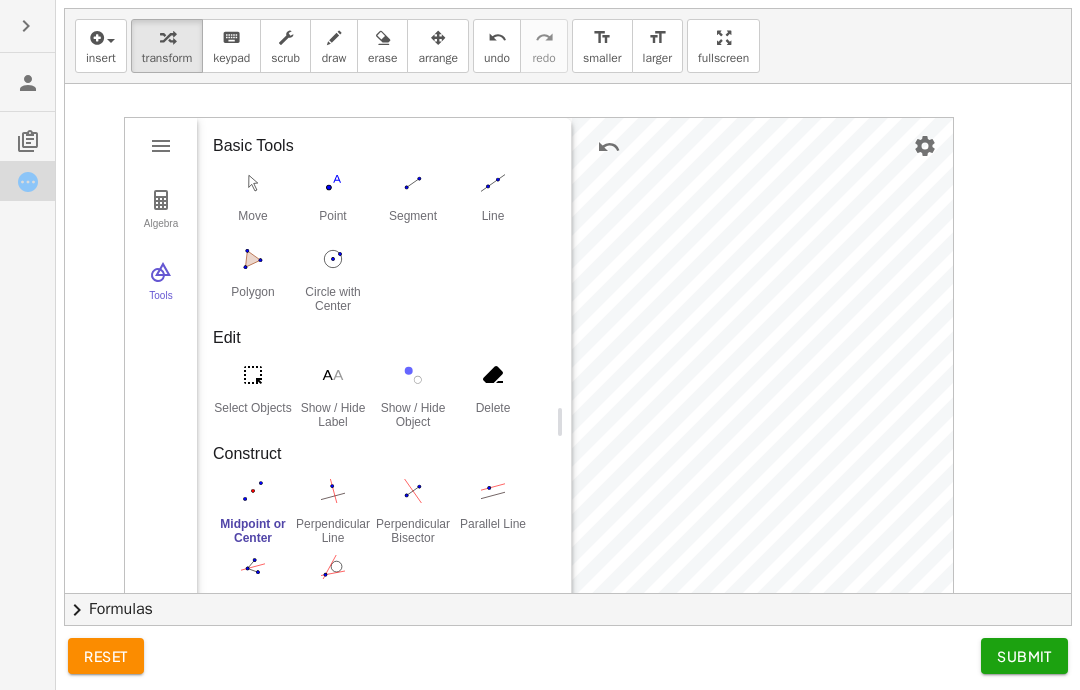 click at bounding box center (413, 183) 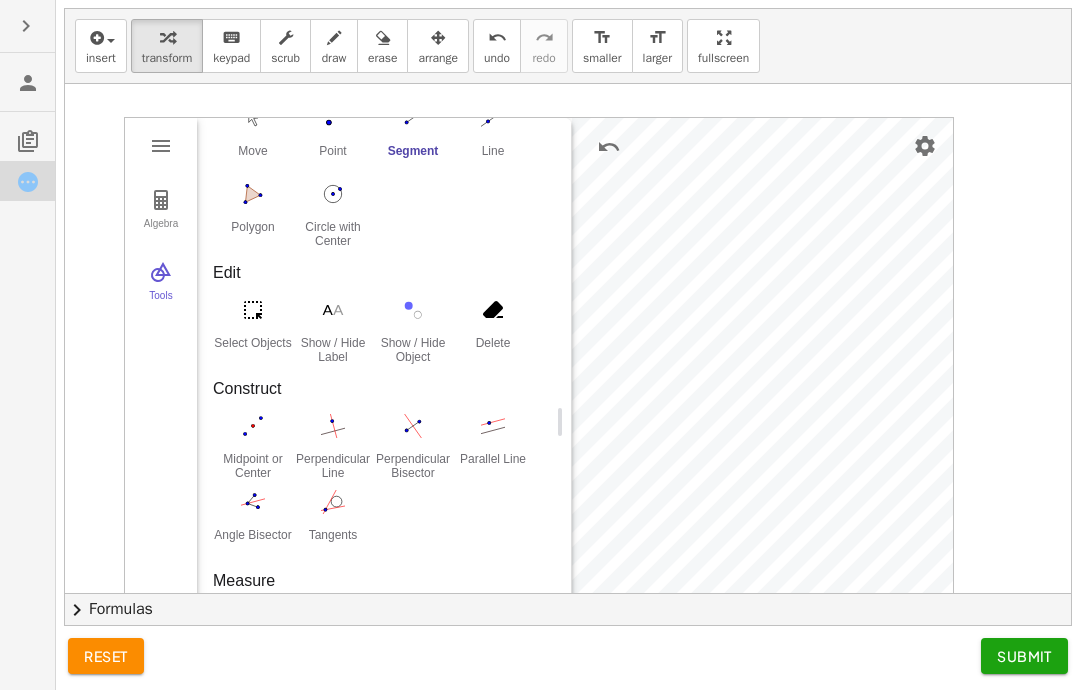 scroll, scrollTop: 62, scrollLeft: 0, axis: vertical 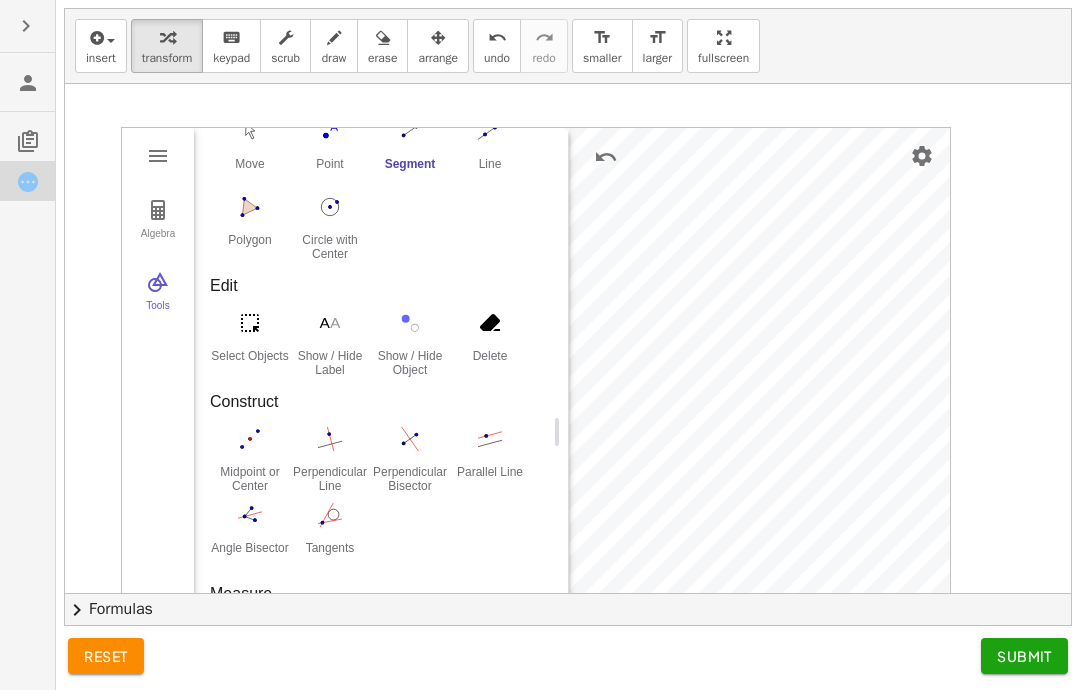 click at bounding box center [606, 157] 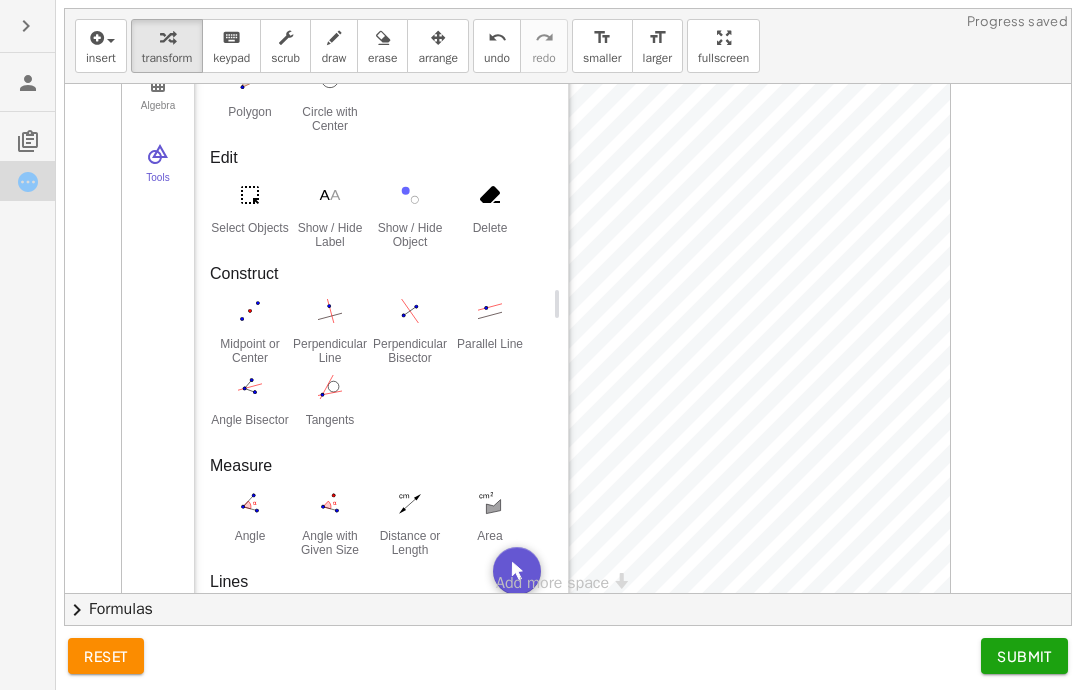 scroll, scrollTop: 234, scrollLeft: 26, axis: both 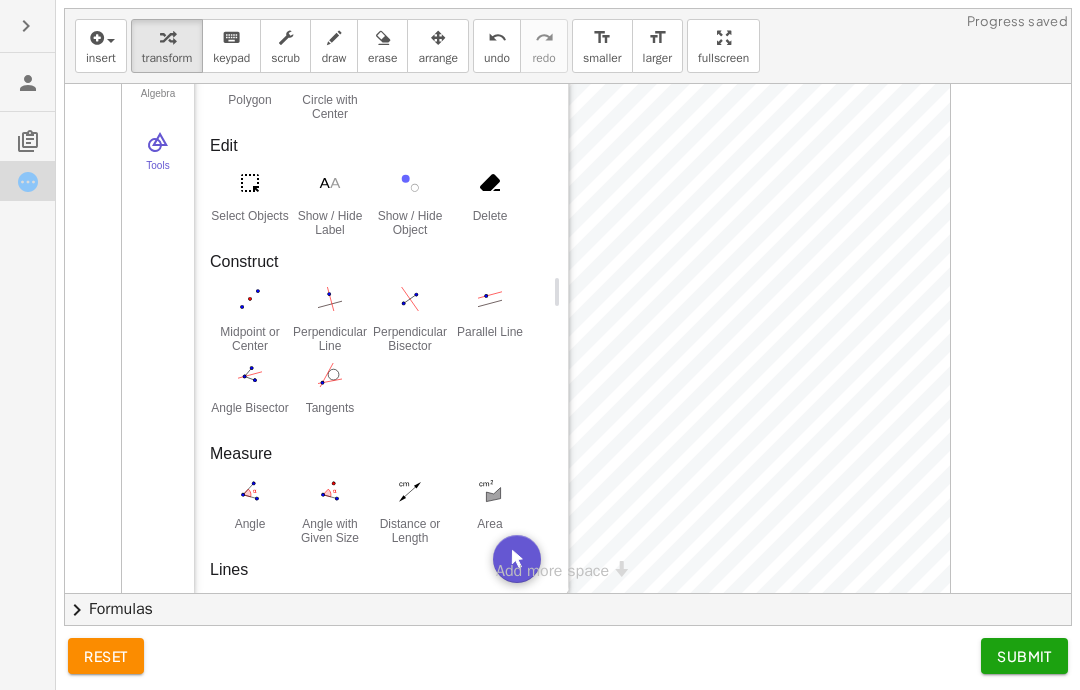 click at bounding box center [158, 142] 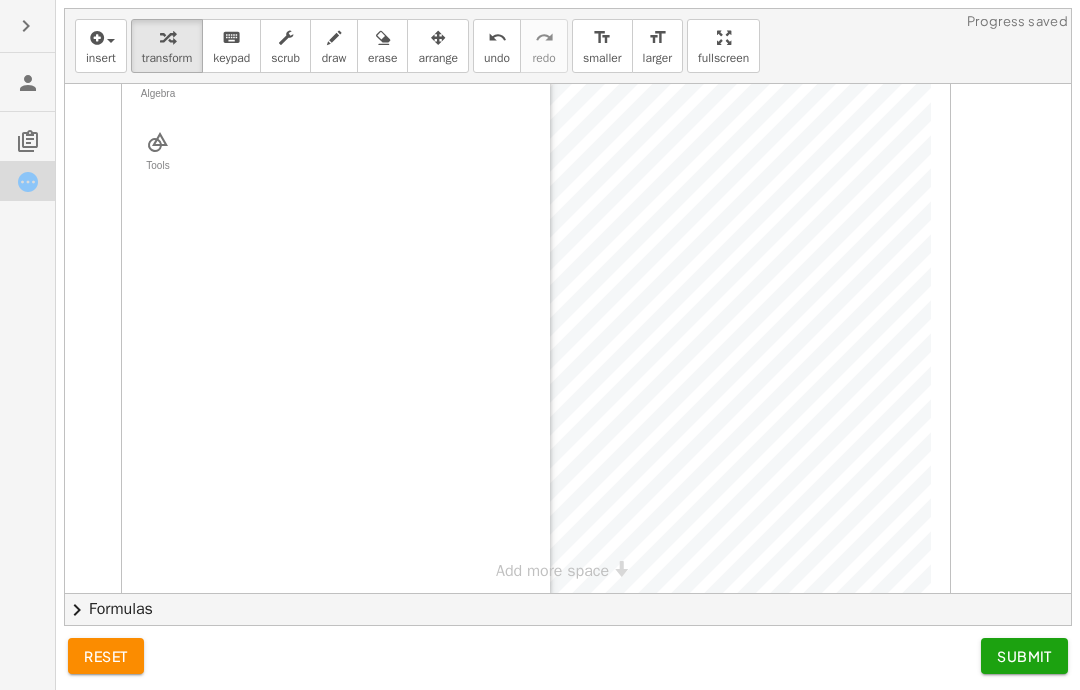 scroll, scrollTop: 0, scrollLeft: 26, axis: horizontal 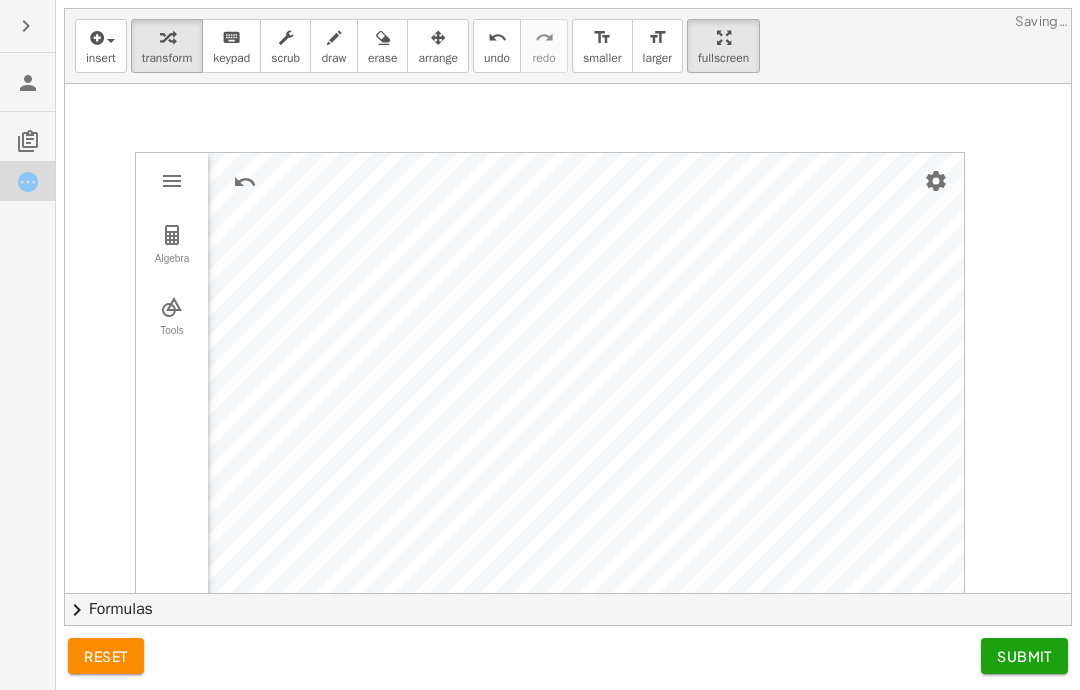 click at bounding box center [245, 182] 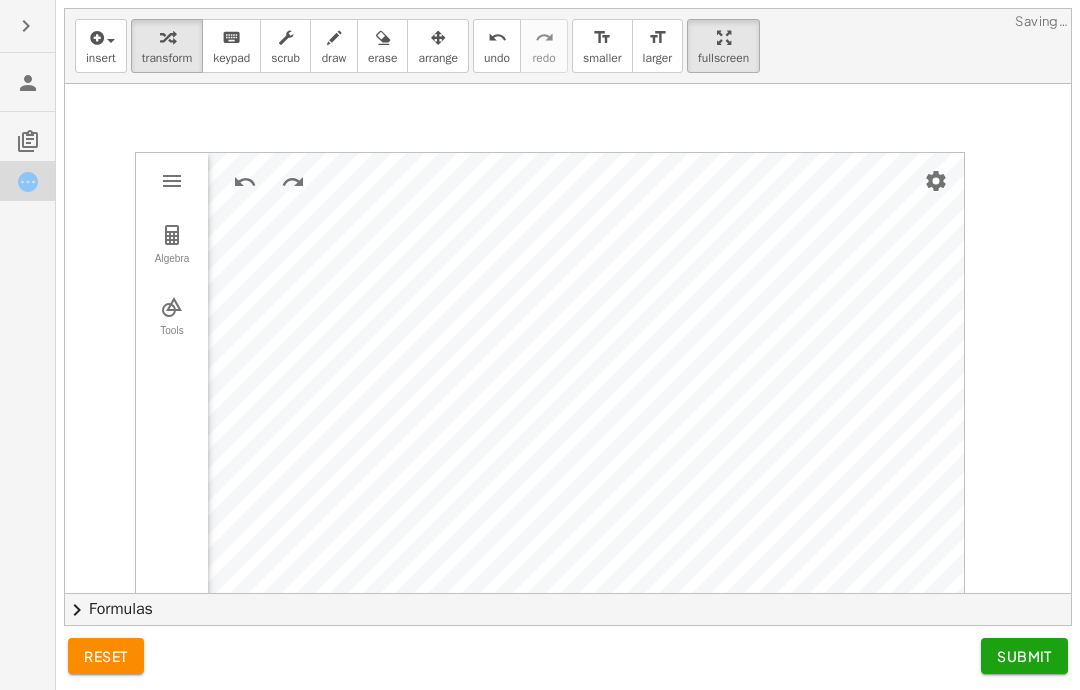 click at bounding box center [245, 182] 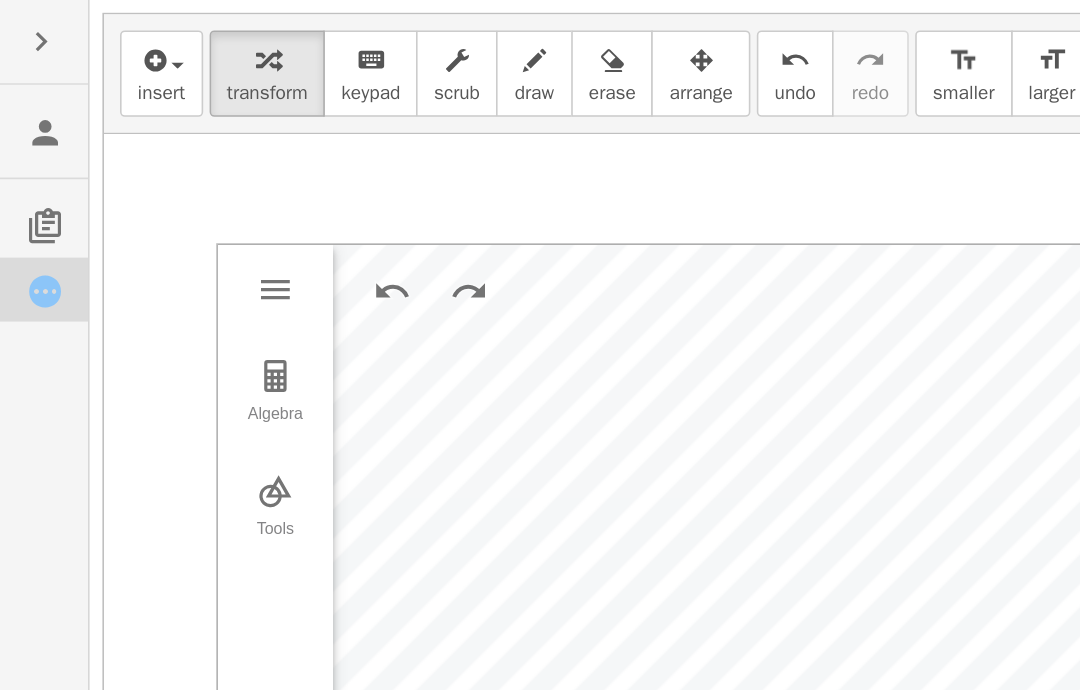 click at bounding box center (245, 182) 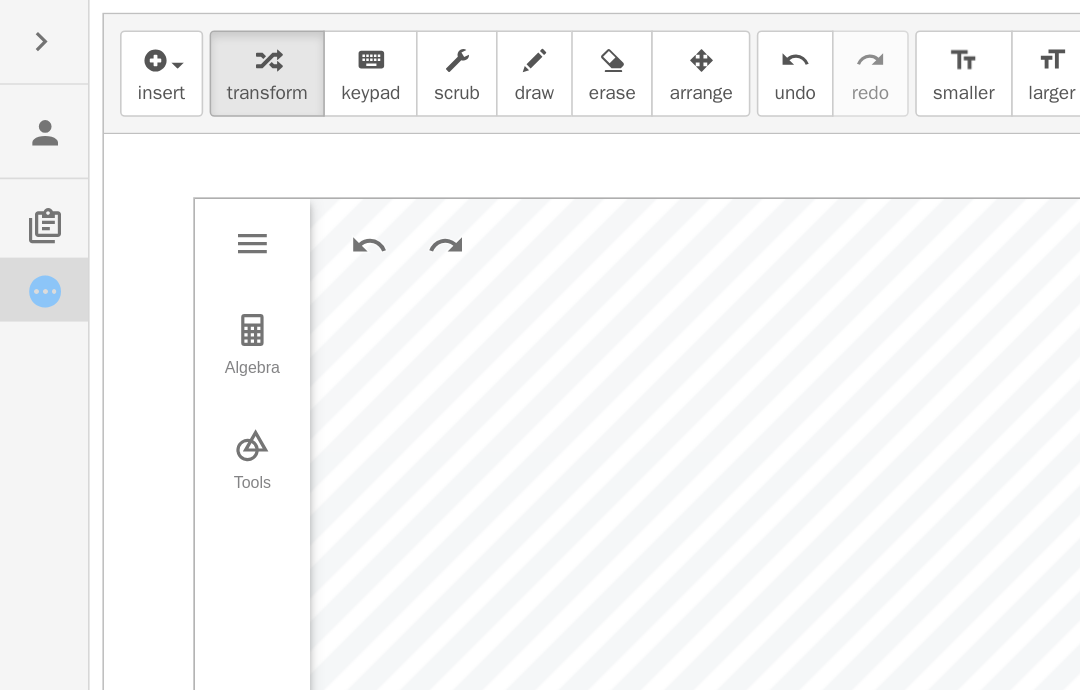 scroll, scrollTop: 100, scrollLeft: 26, axis: both 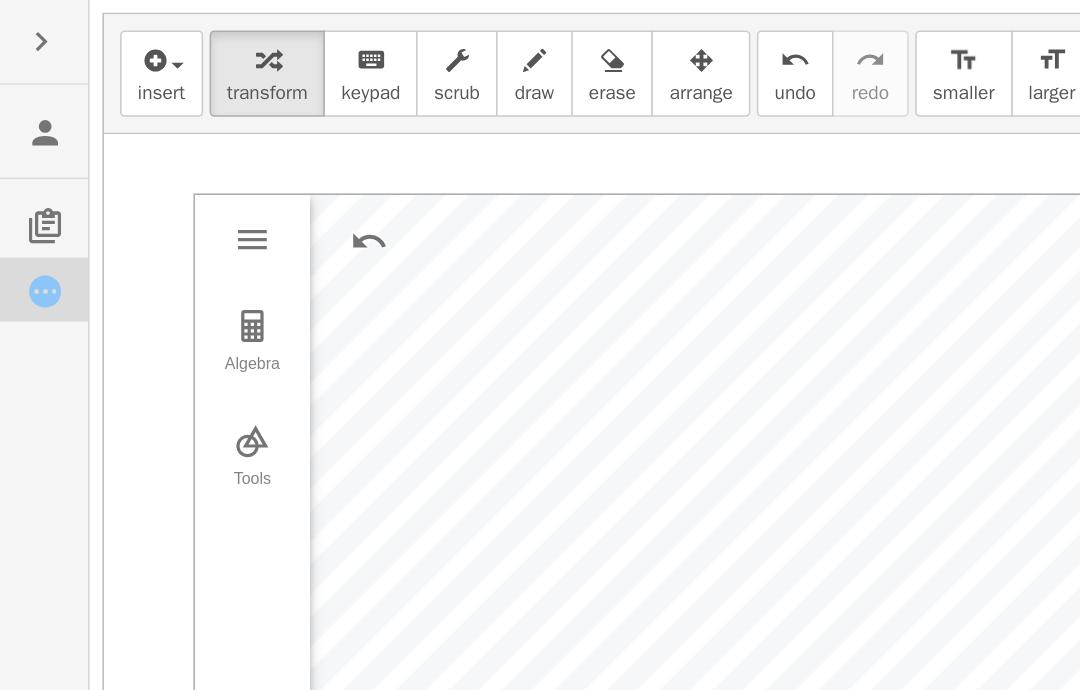click at bounding box center [231, 151] 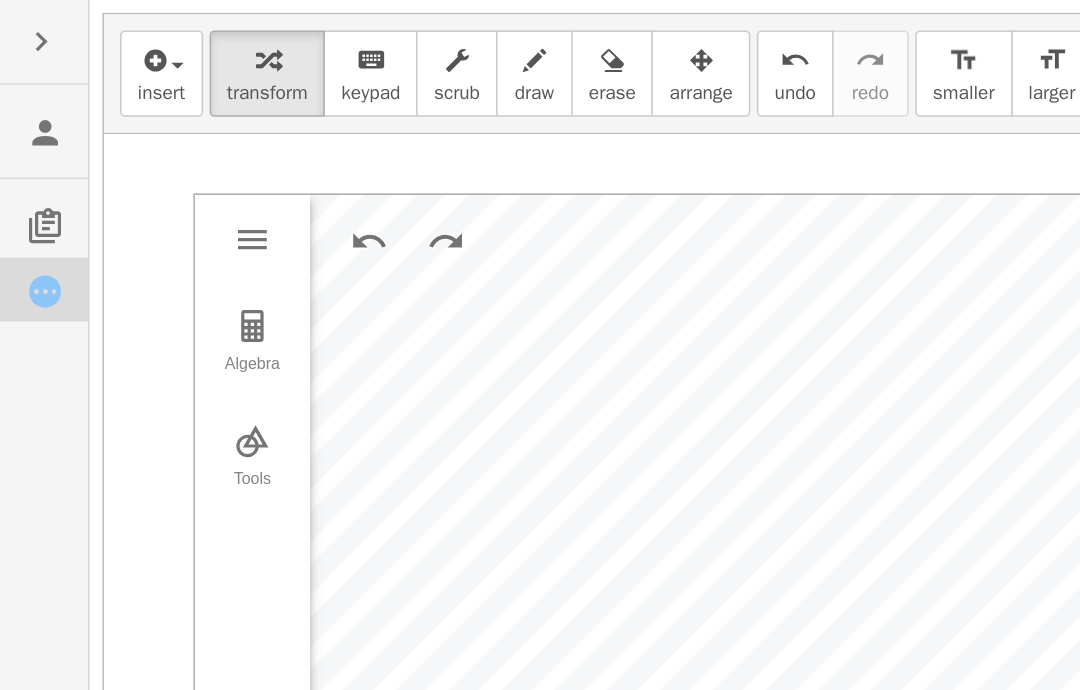 click at bounding box center [231, 151] 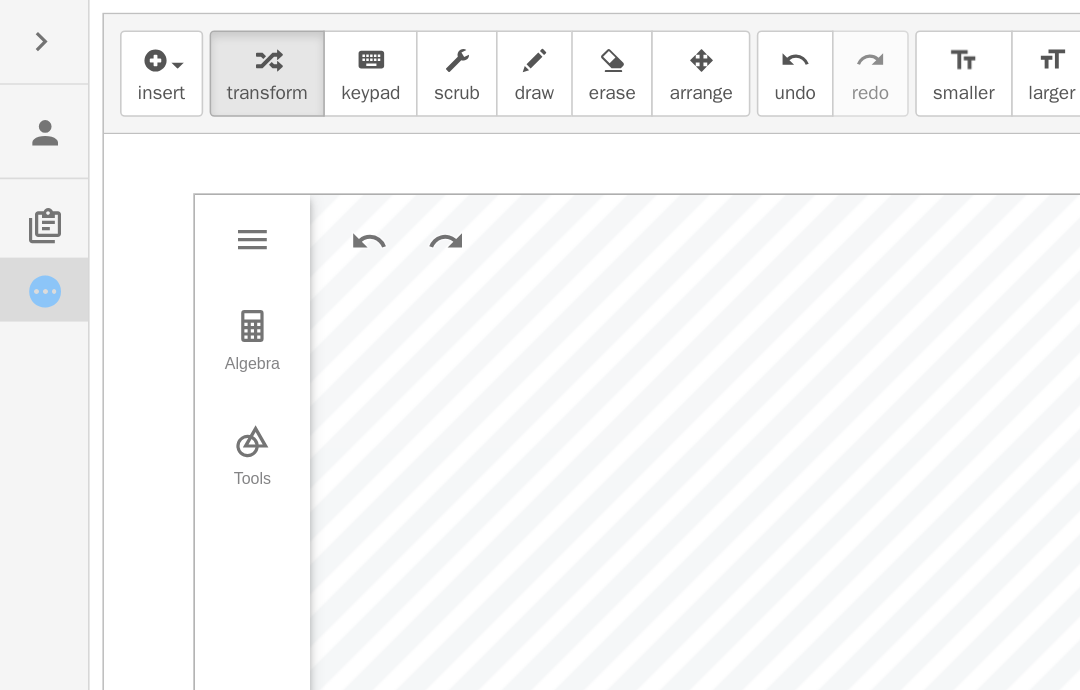 click at bounding box center [231, 151] 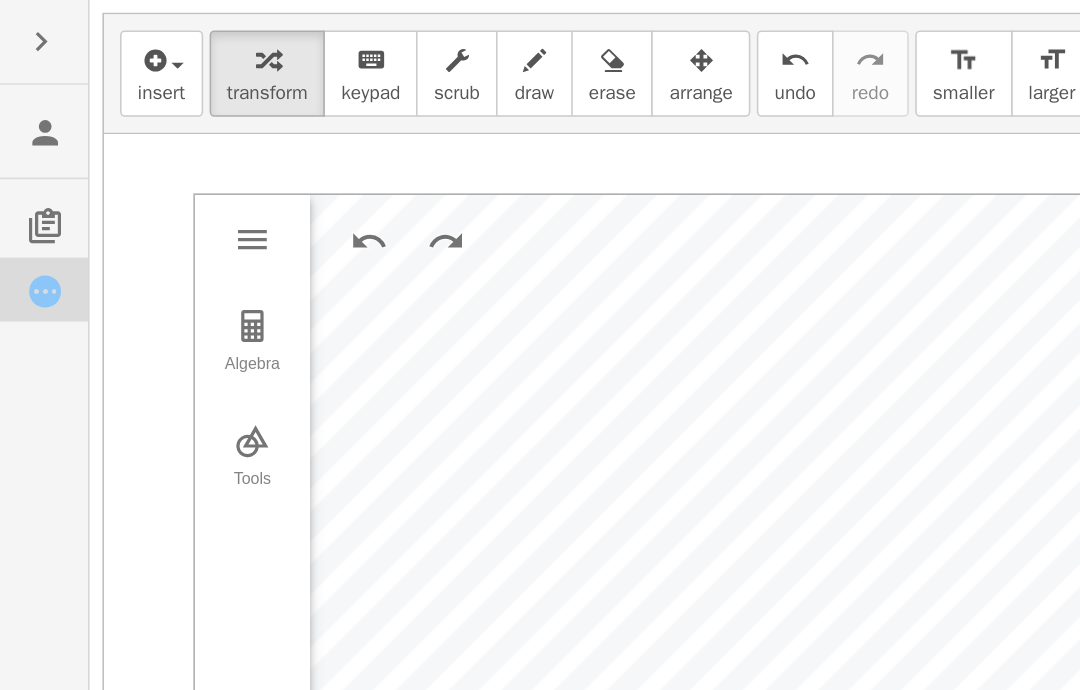 click at bounding box center (231, 151) 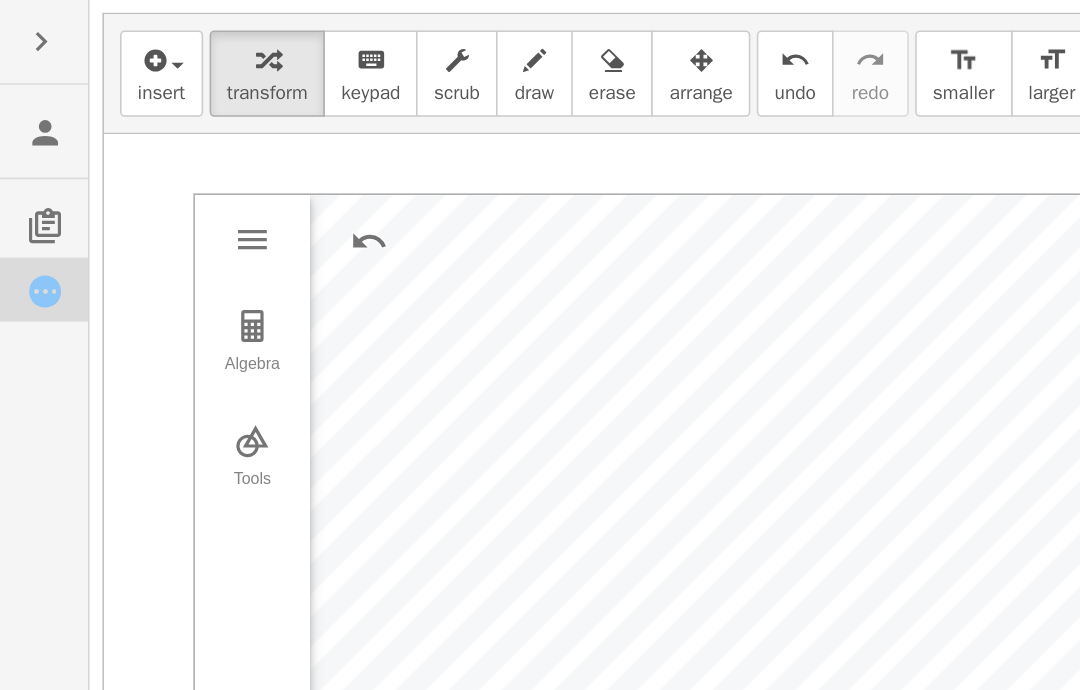 click at bounding box center (231, 151) 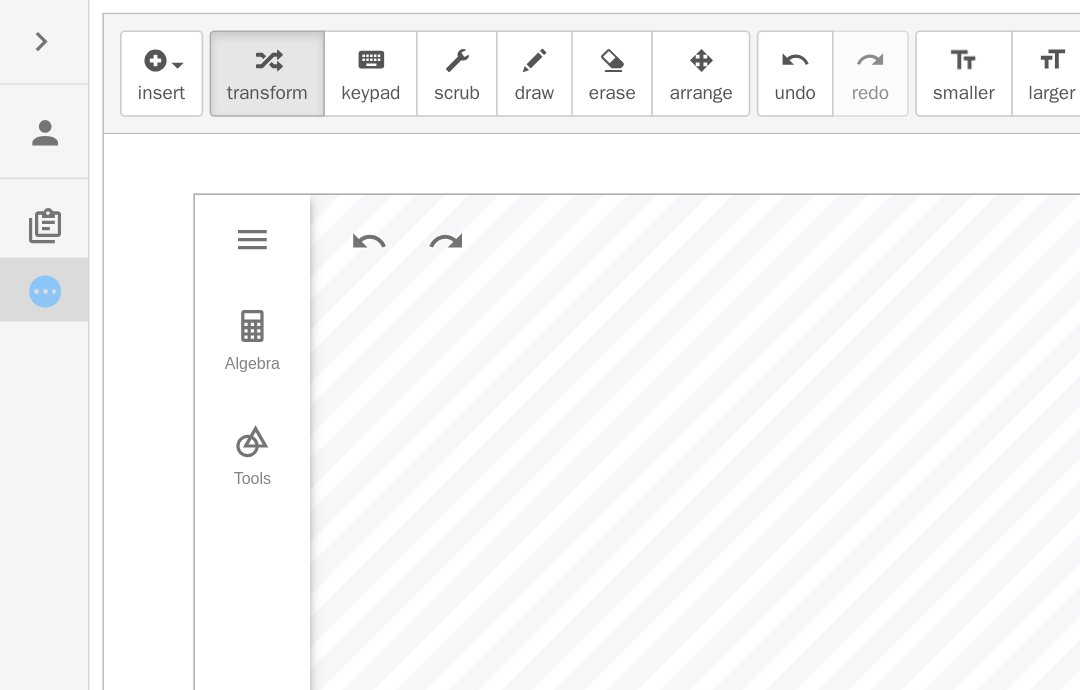 click at bounding box center (231, 151) 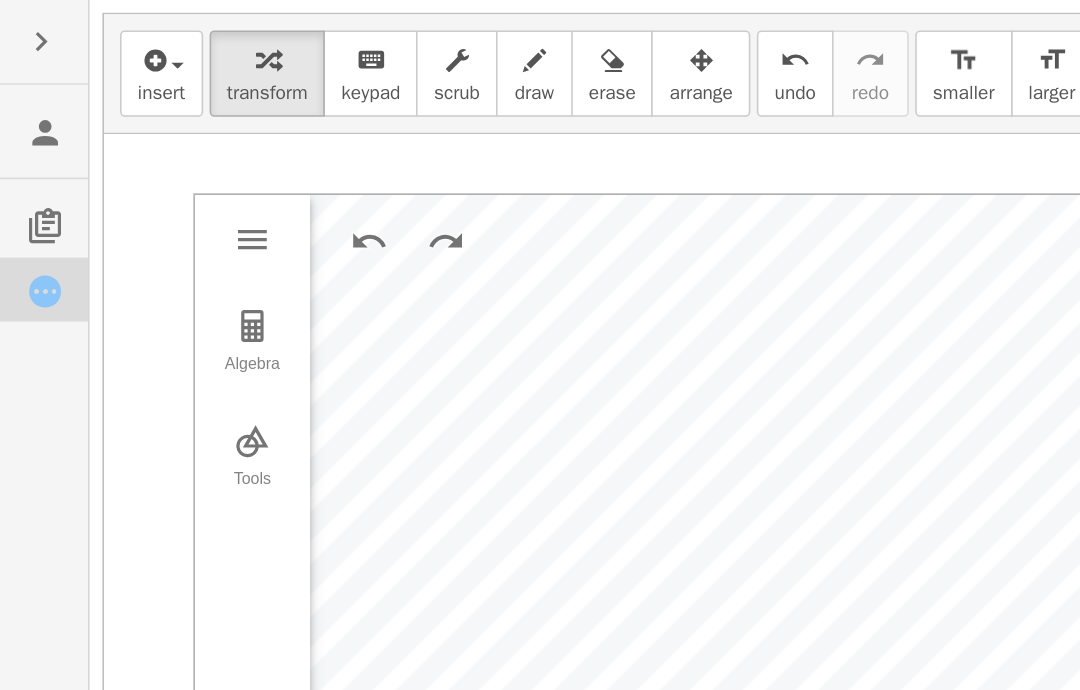 click at bounding box center [231, 151] 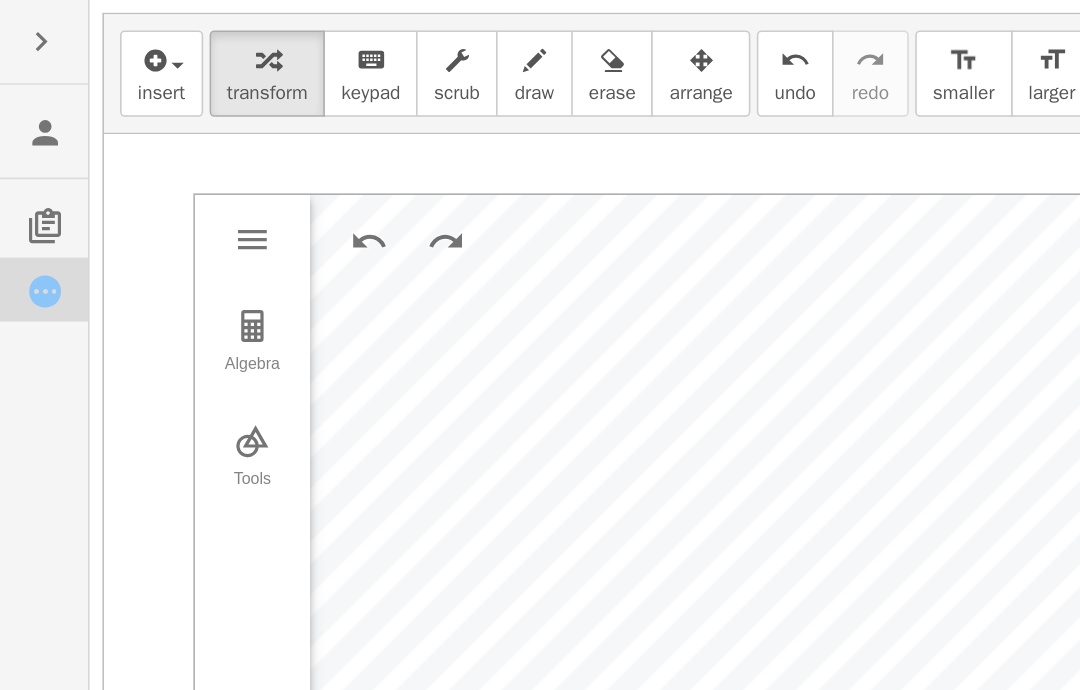 click at bounding box center (231, 151) 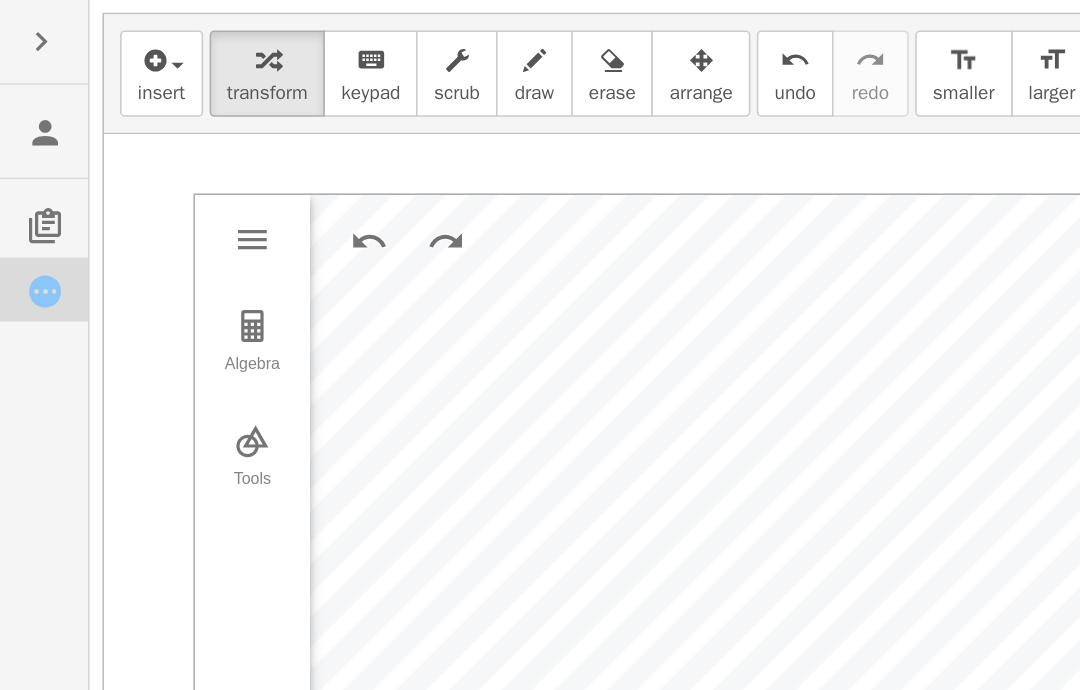 scroll, scrollTop: 98, scrollLeft: 24, axis: both 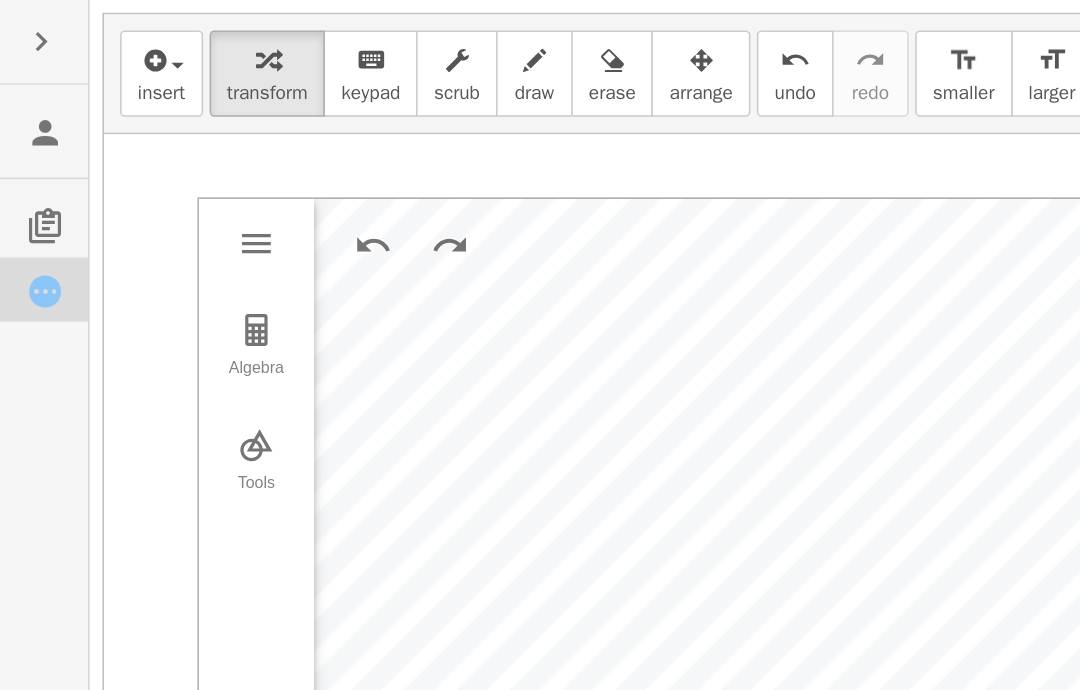 click at bounding box center [233, 153] 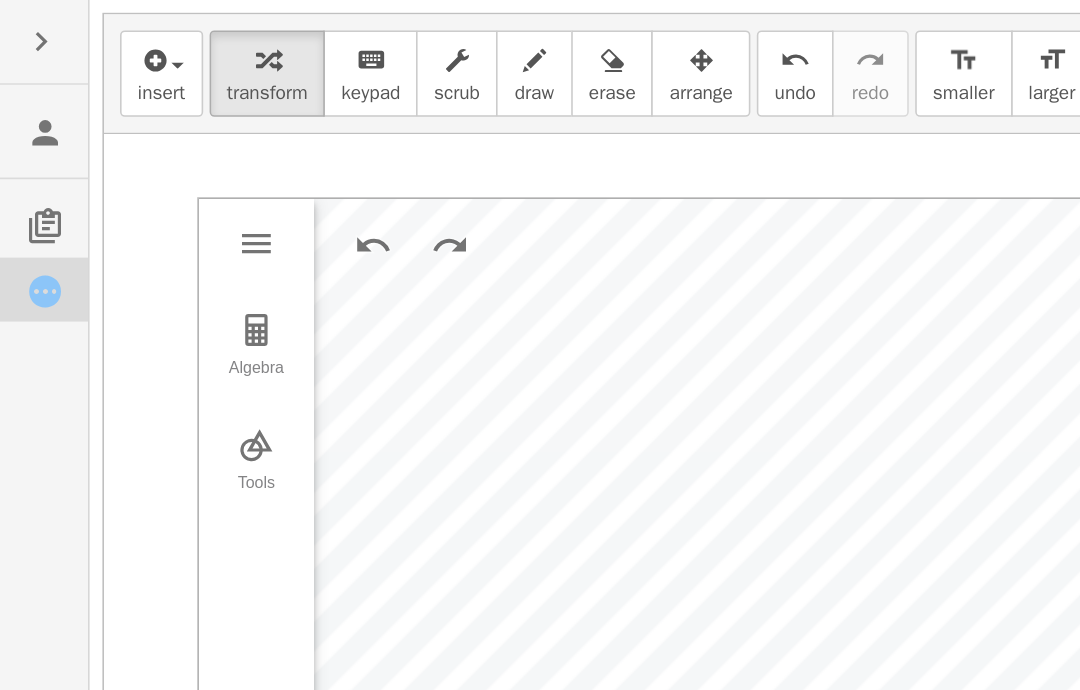 click at bounding box center (233, 153) 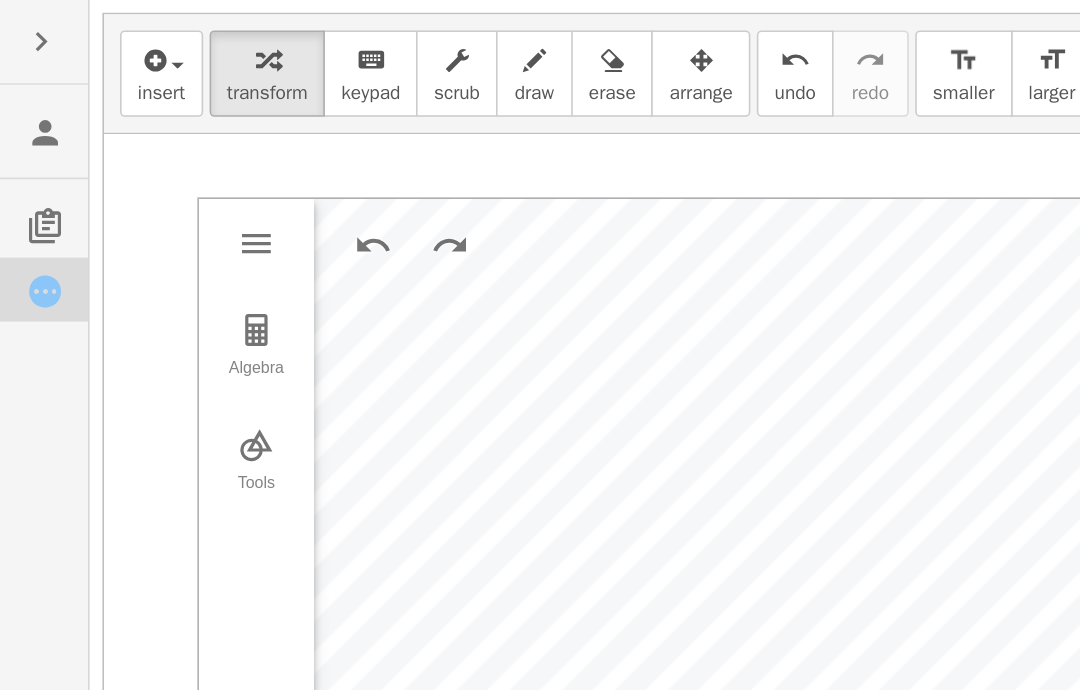 click at bounding box center (233, 153) 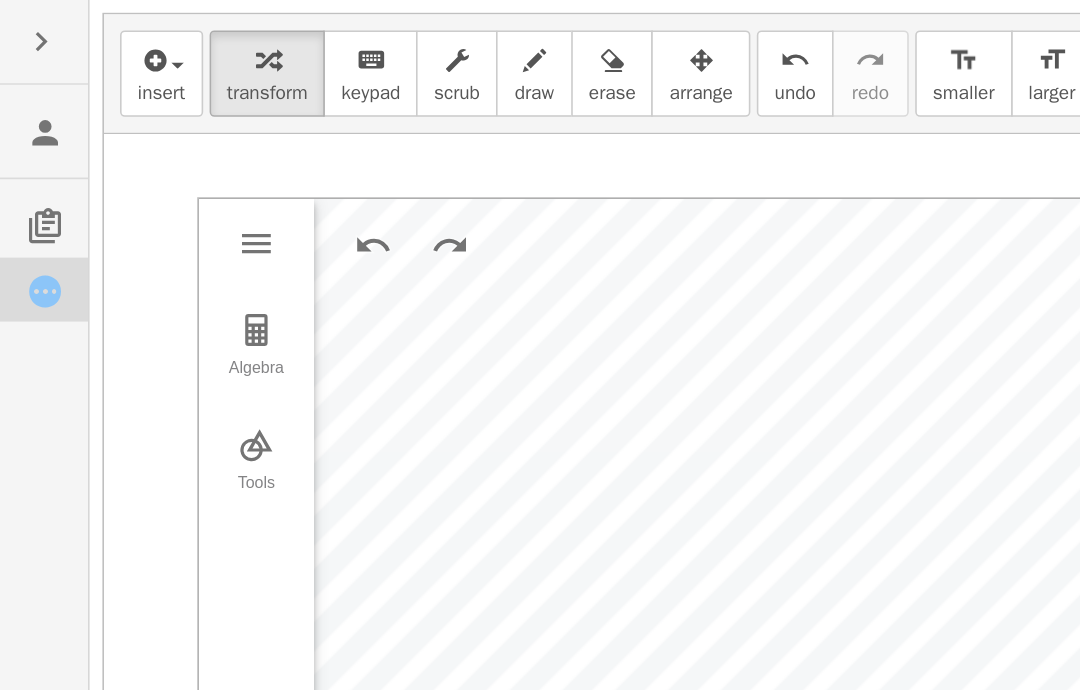 click at bounding box center (233, 153) 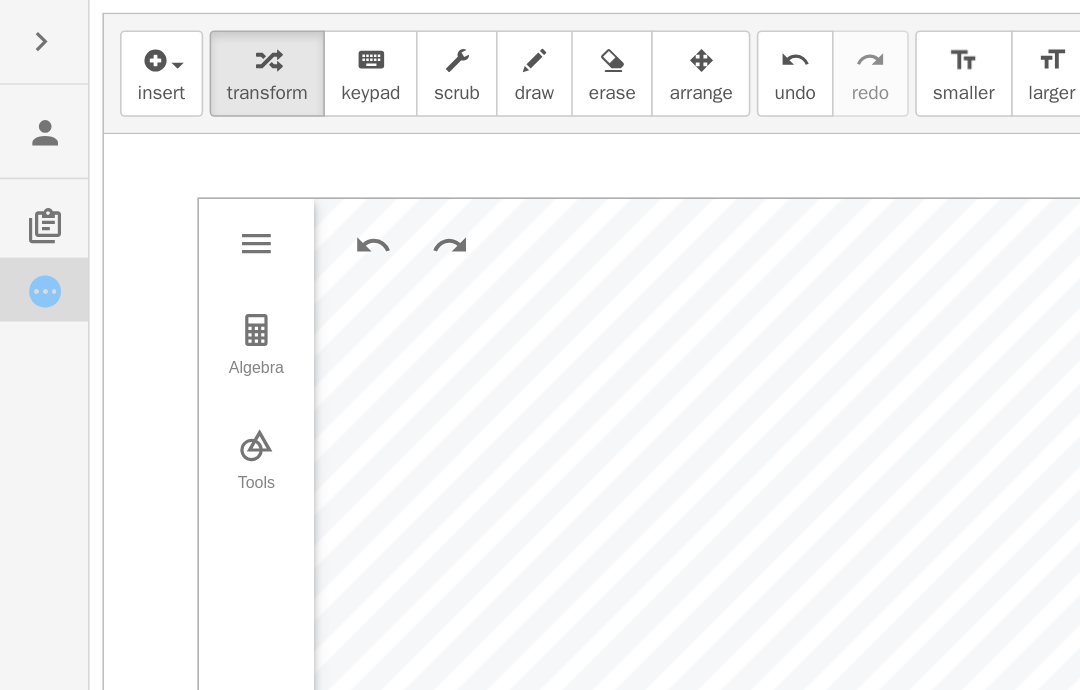click at bounding box center (233, 153) 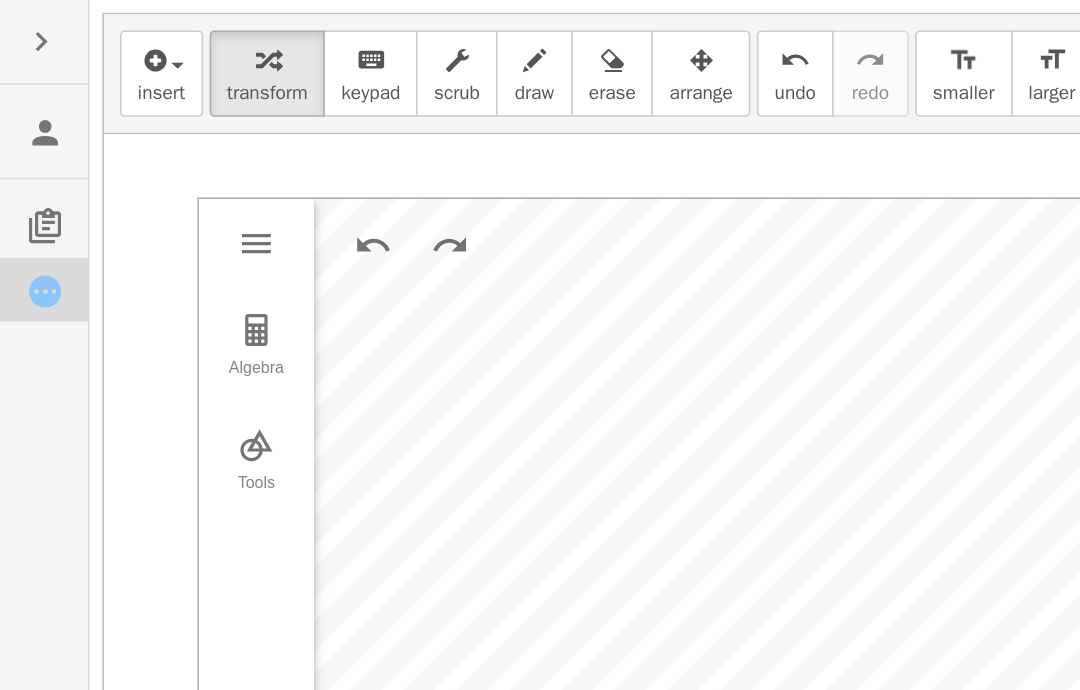 click at bounding box center [233, 153] 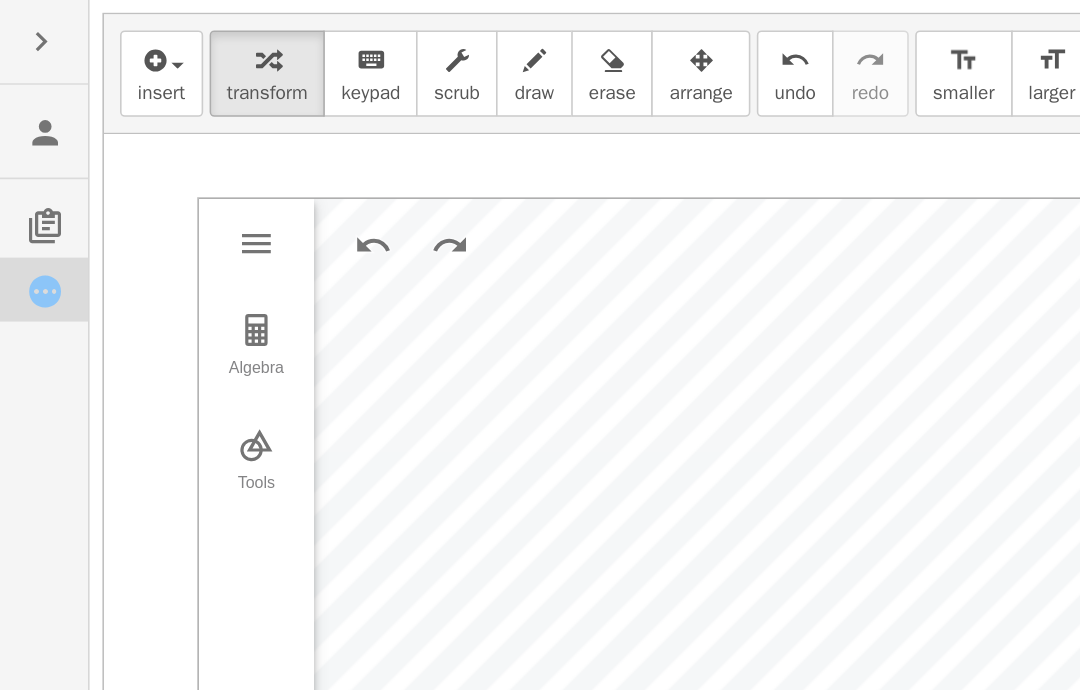 click at bounding box center (233, 153) 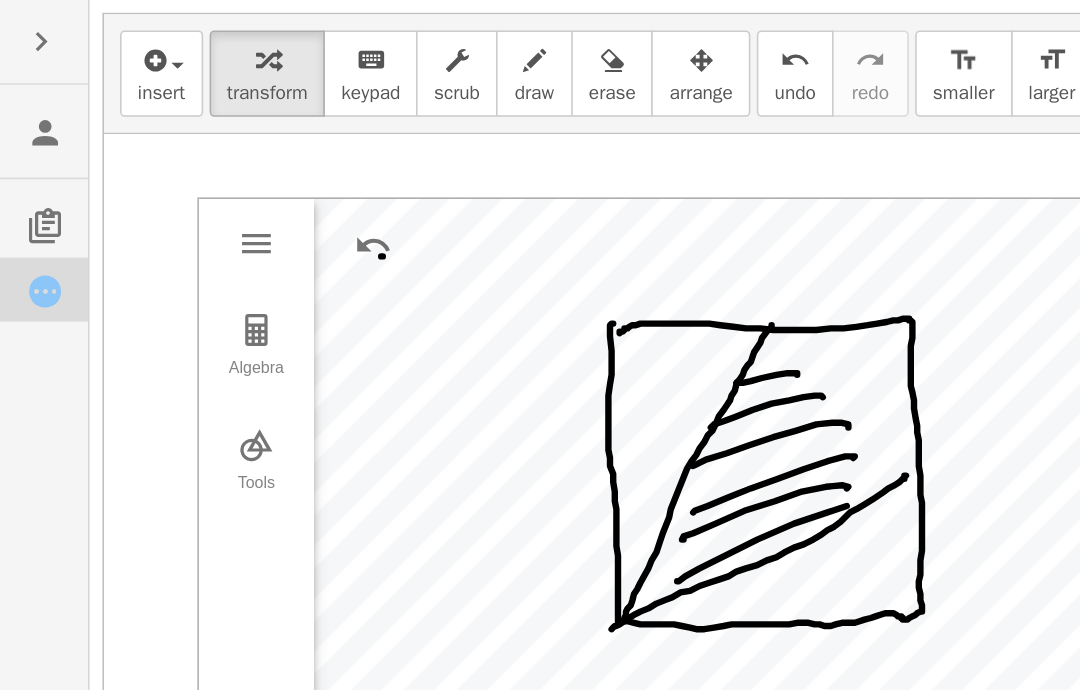 click at bounding box center (233, 153) 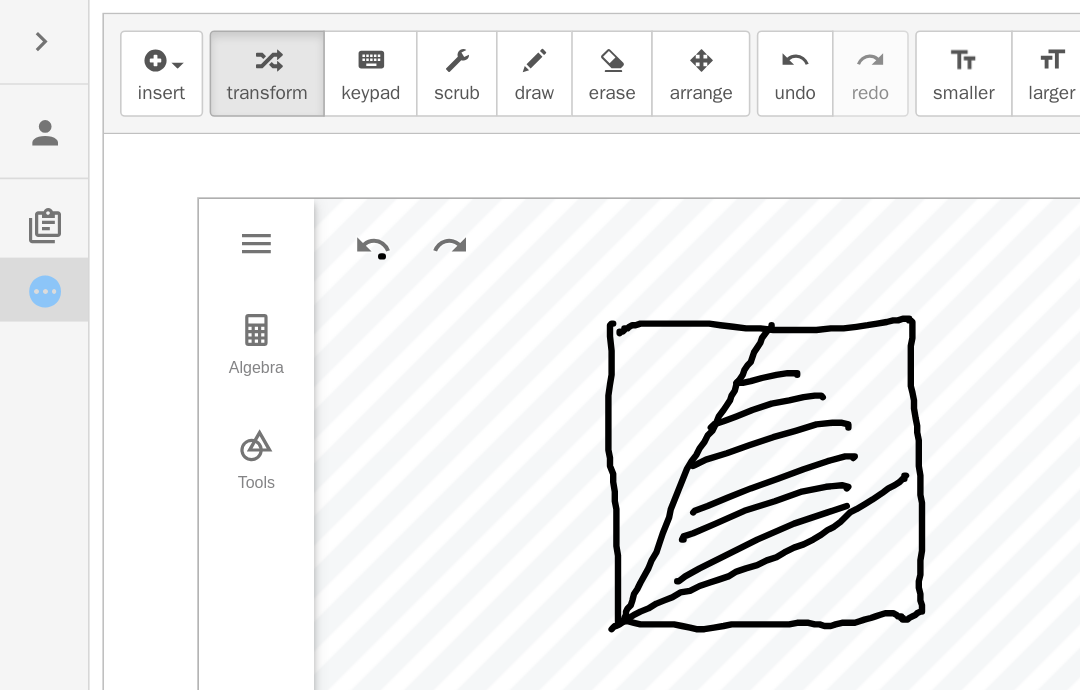 click at bounding box center [233, 153] 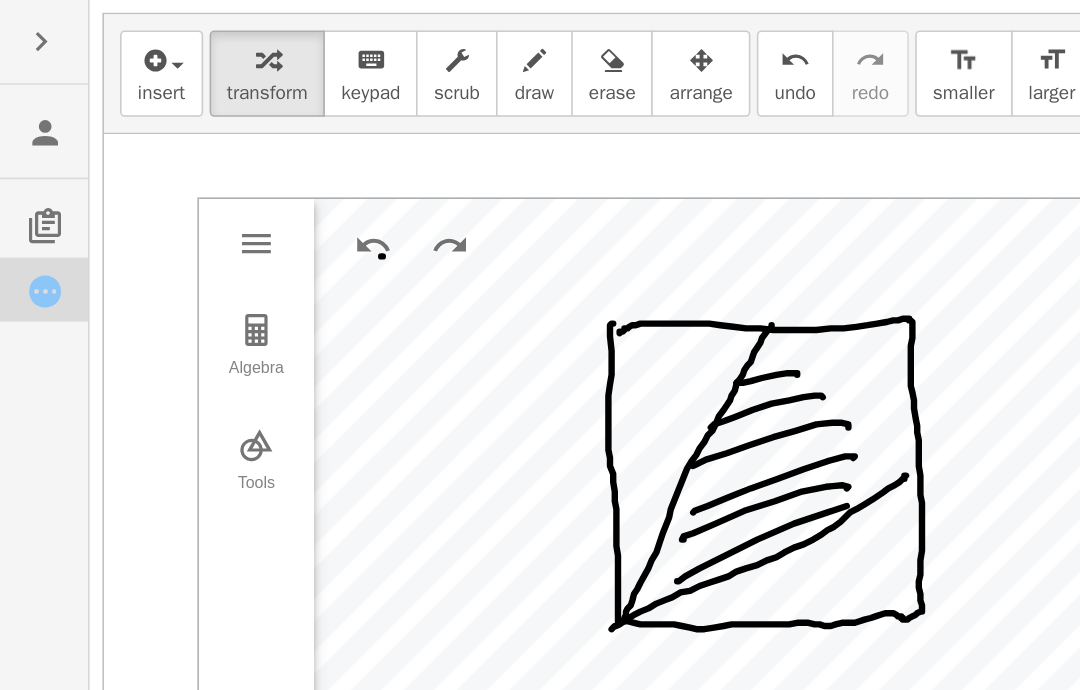 click at bounding box center (233, 153) 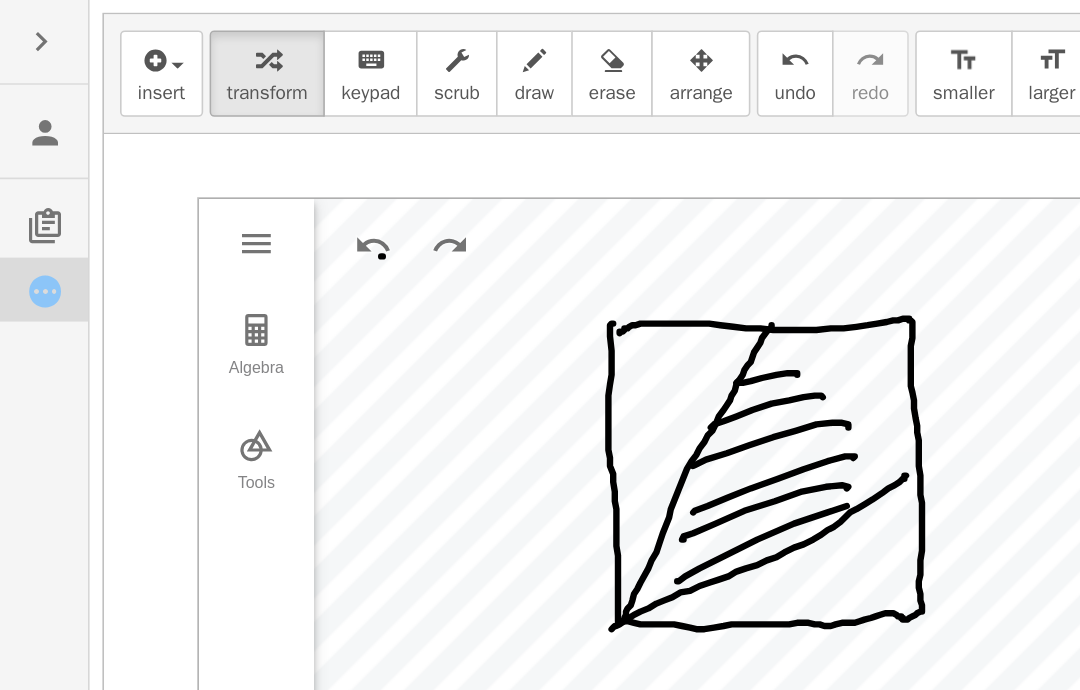 click at bounding box center [233, 153] 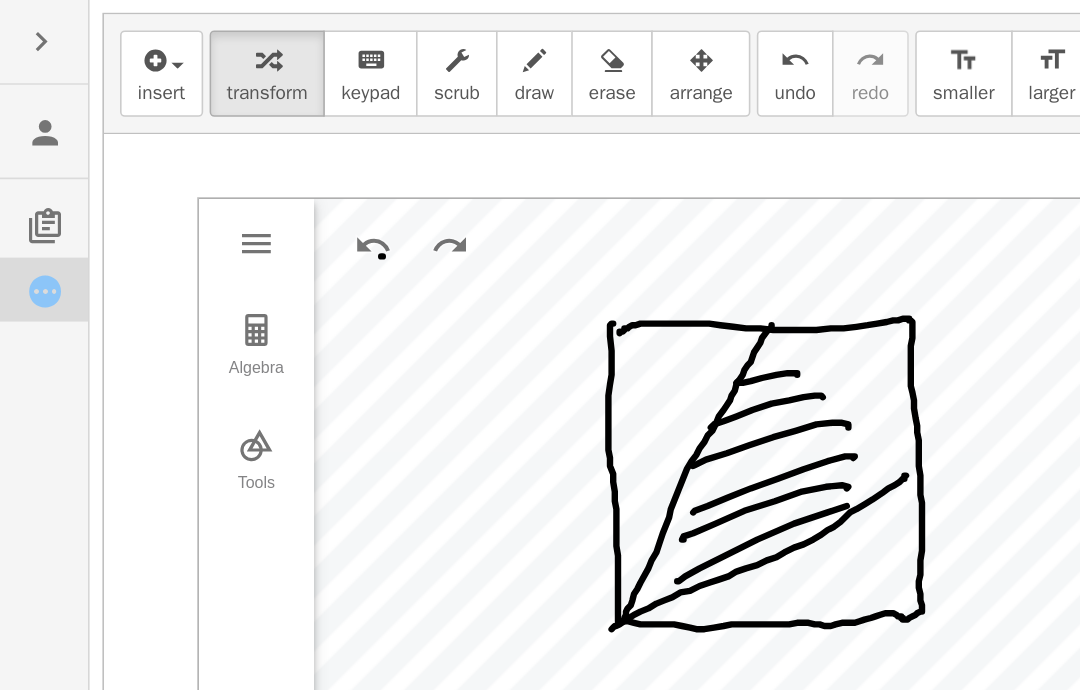 click at bounding box center (233, 153) 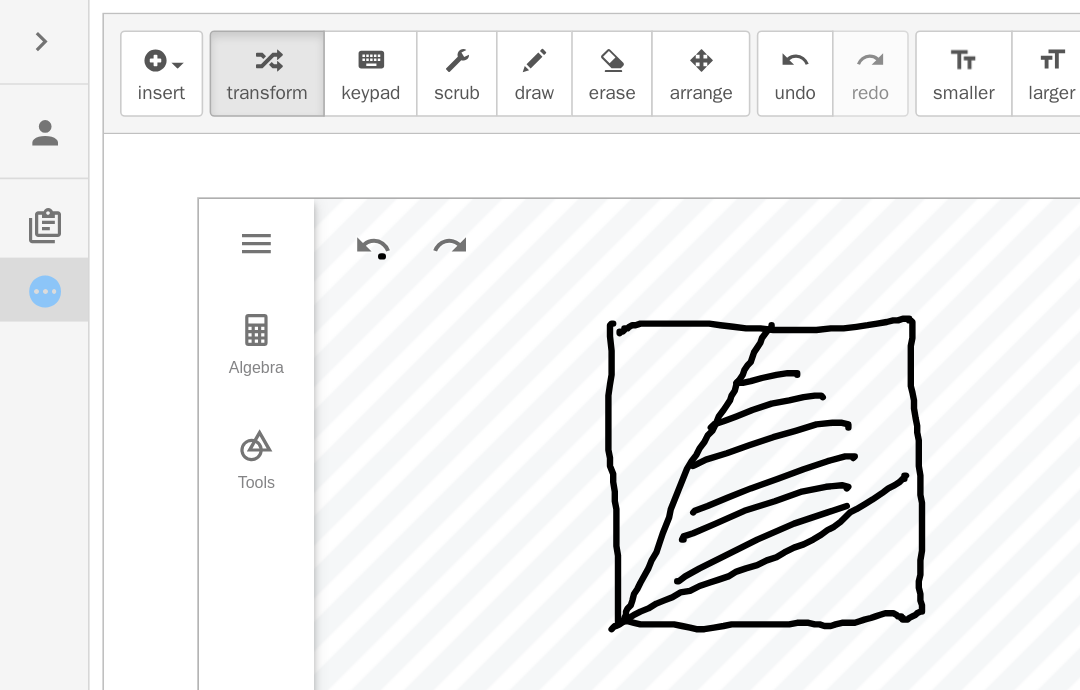 click at bounding box center [233, 153] 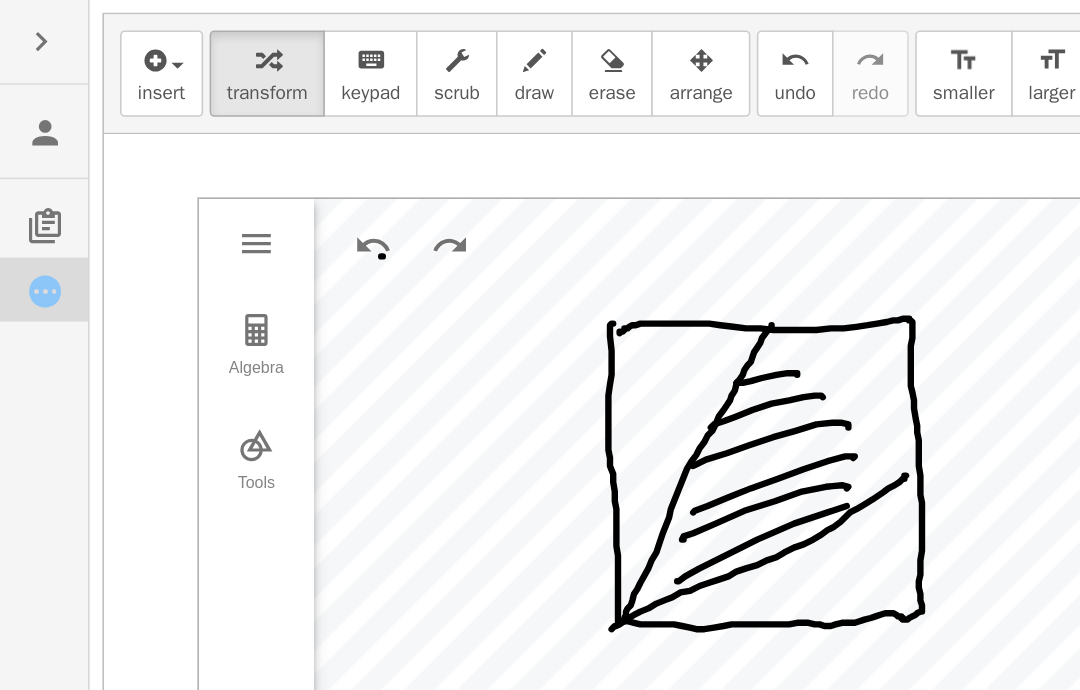 click at bounding box center [233, 153] 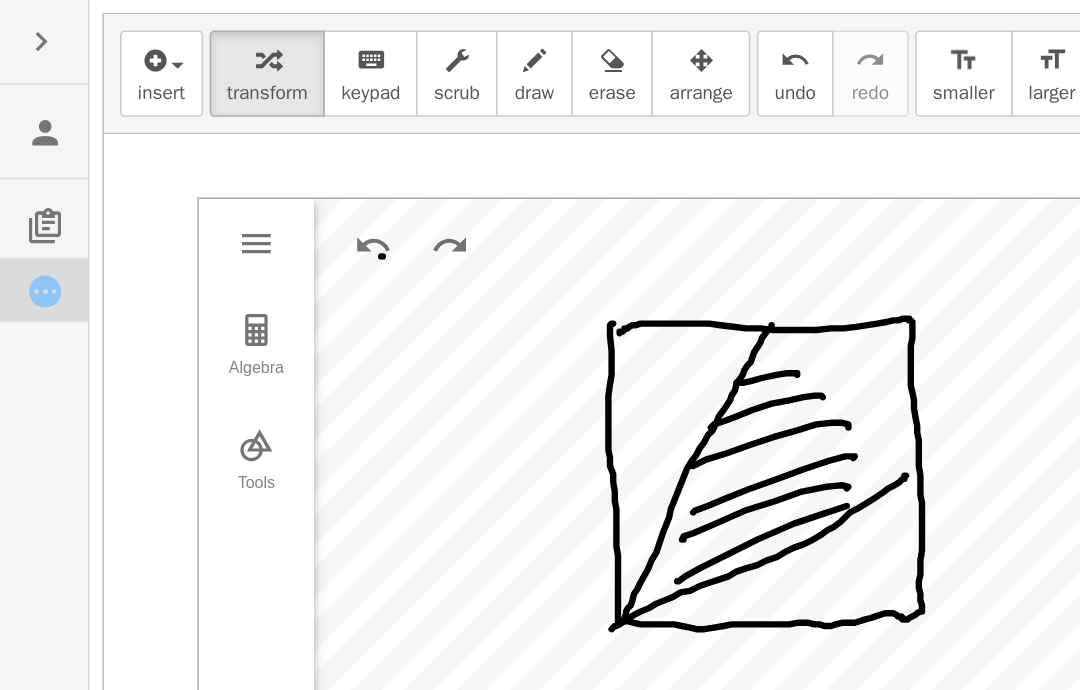 click at bounding box center [233, 153] 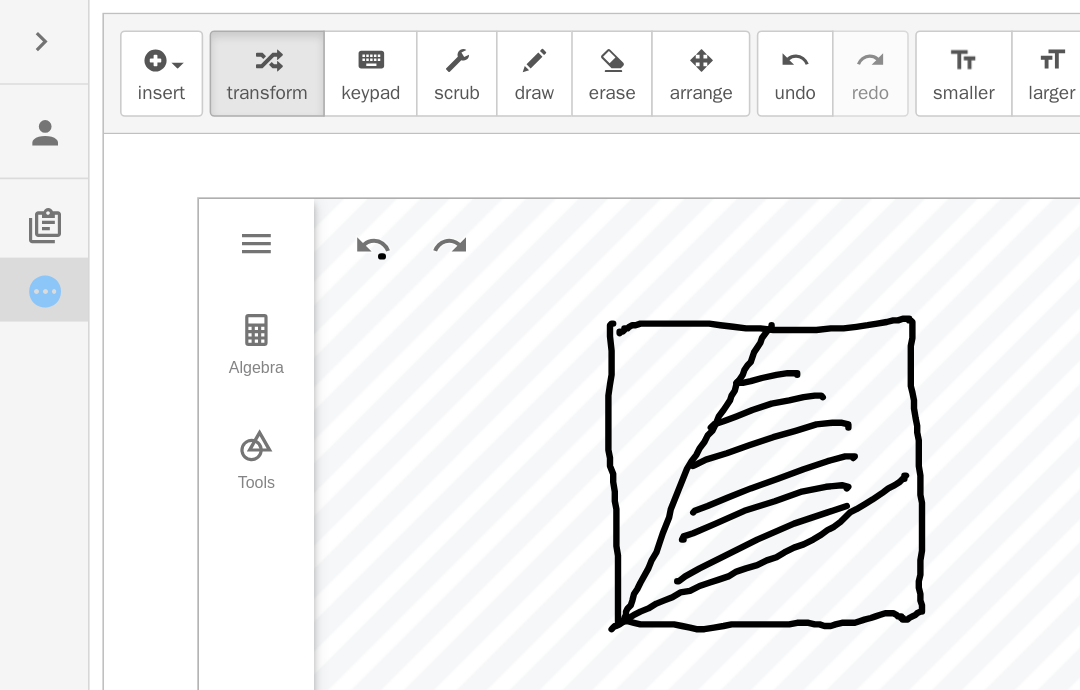 click at bounding box center (233, 153) 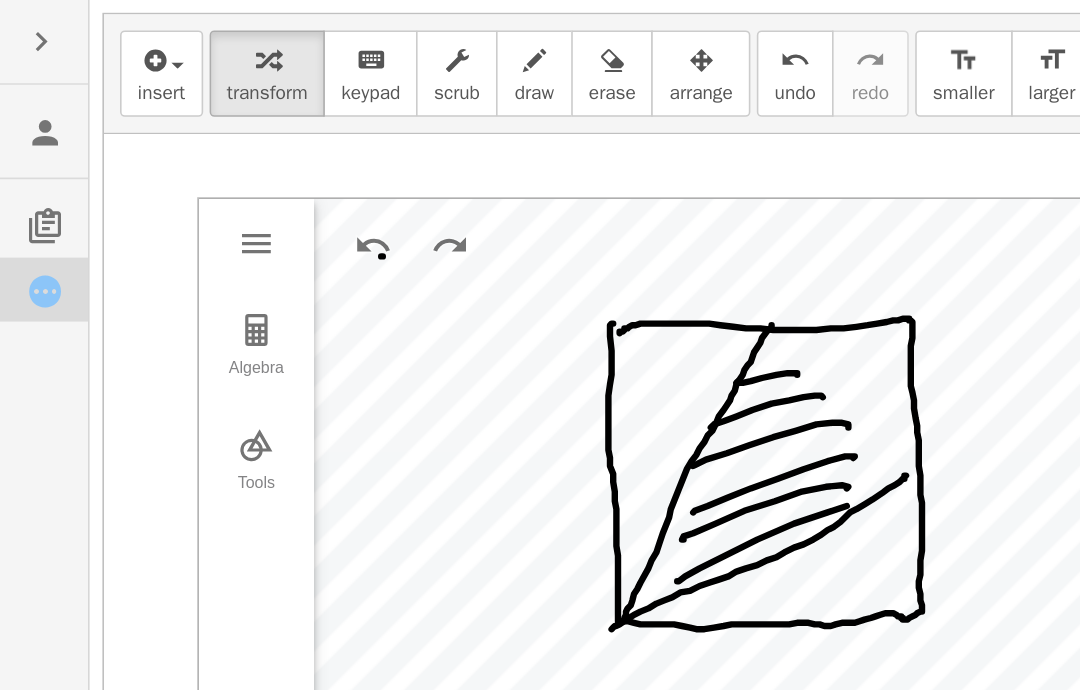 click at bounding box center (233, 153) 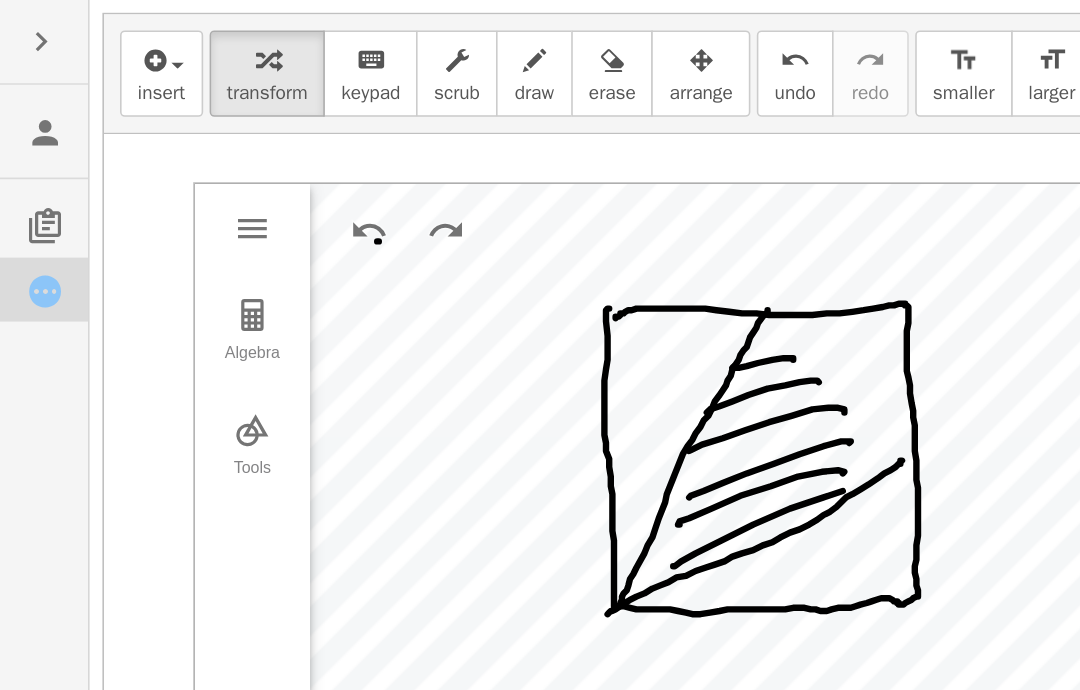 scroll, scrollTop: 107, scrollLeft: 26, axis: both 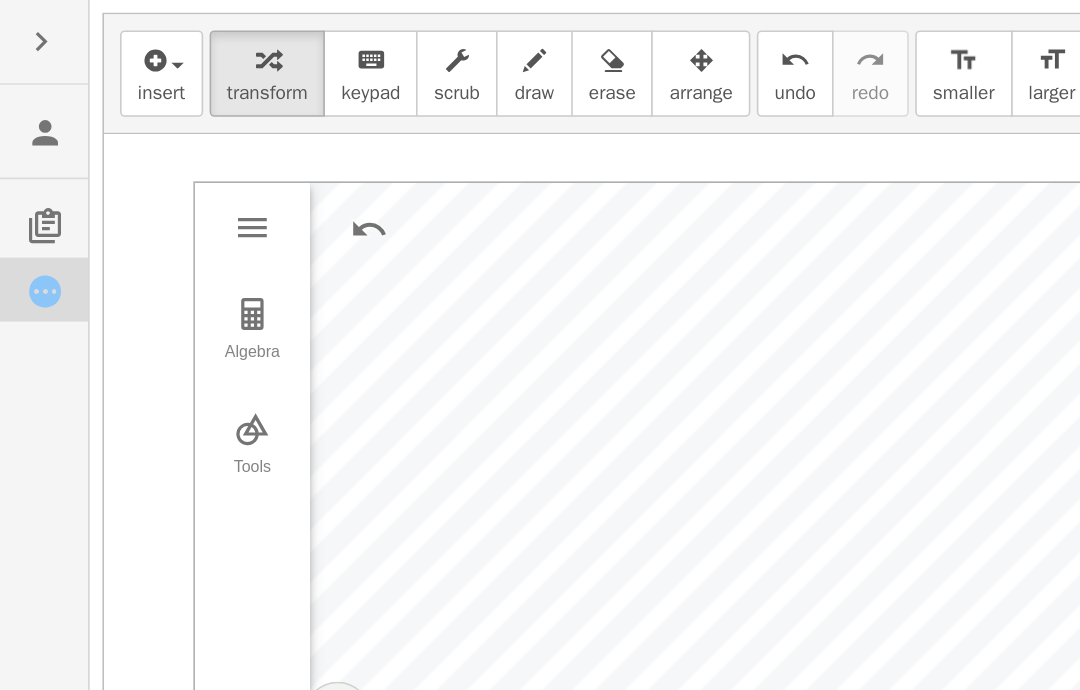 click at bounding box center (158, 268) 